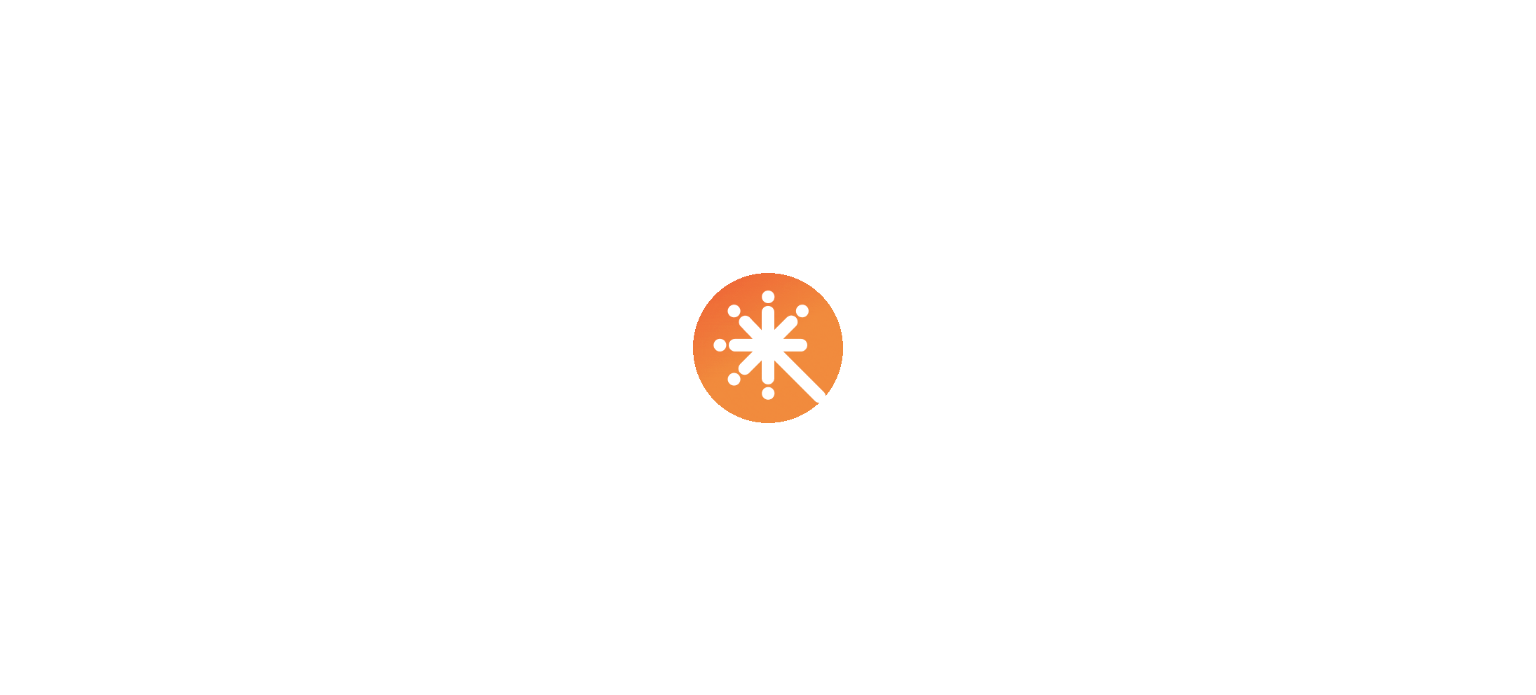 scroll, scrollTop: 0, scrollLeft: 0, axis: both 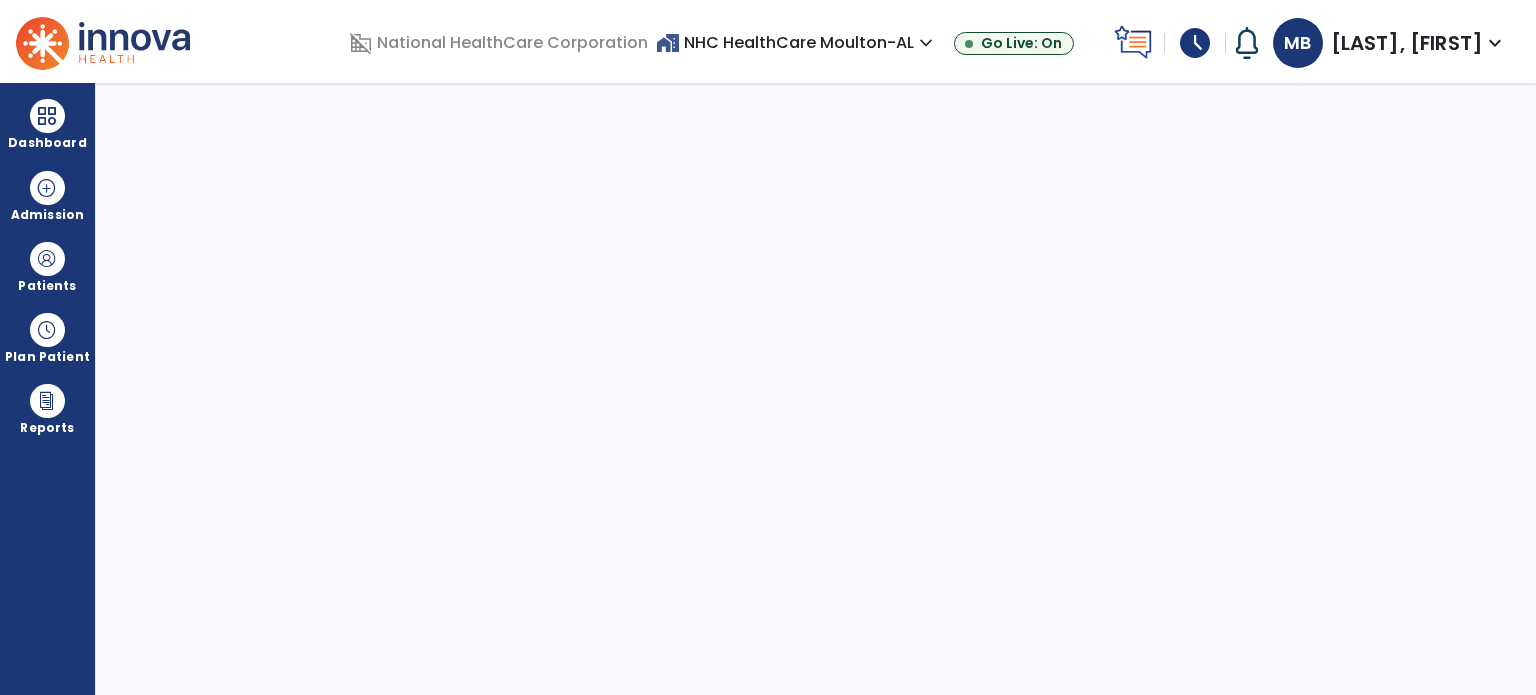 select on "****" 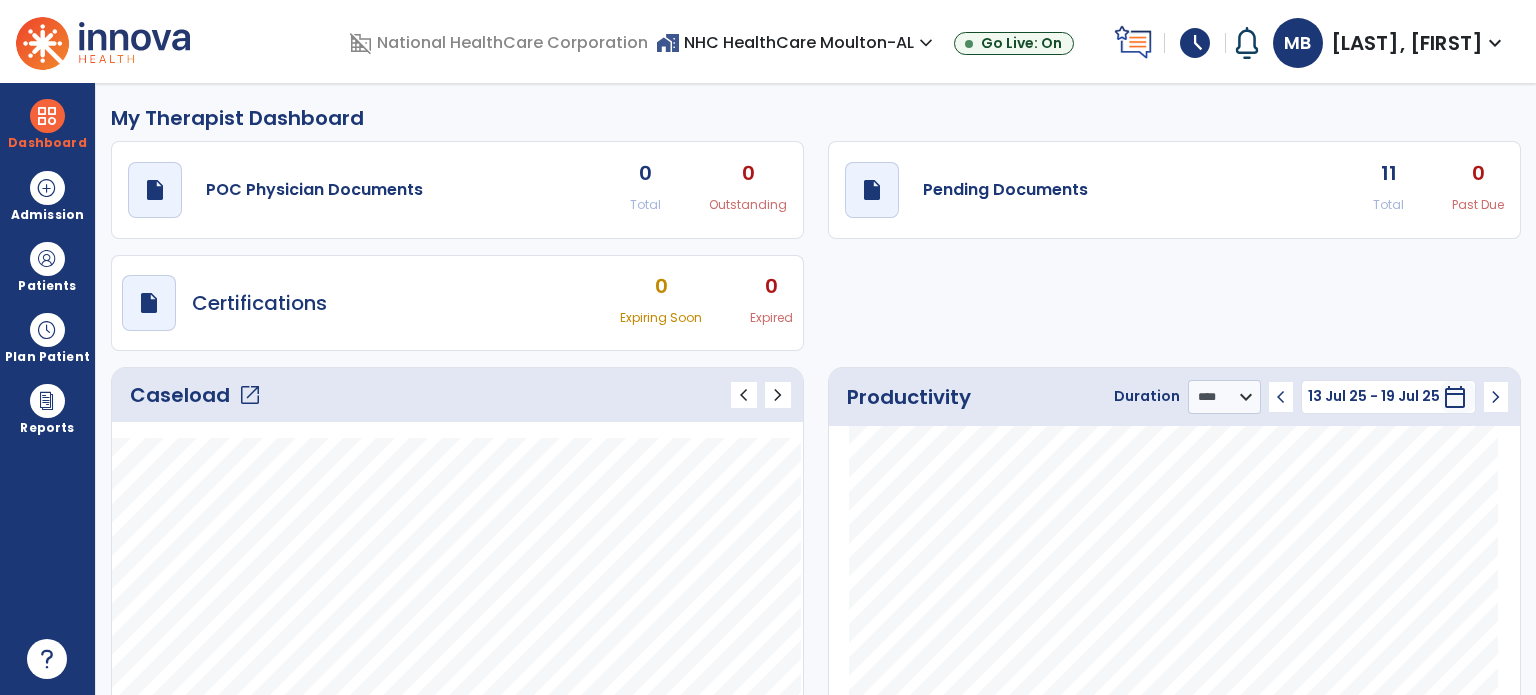 click on "open_in_new" 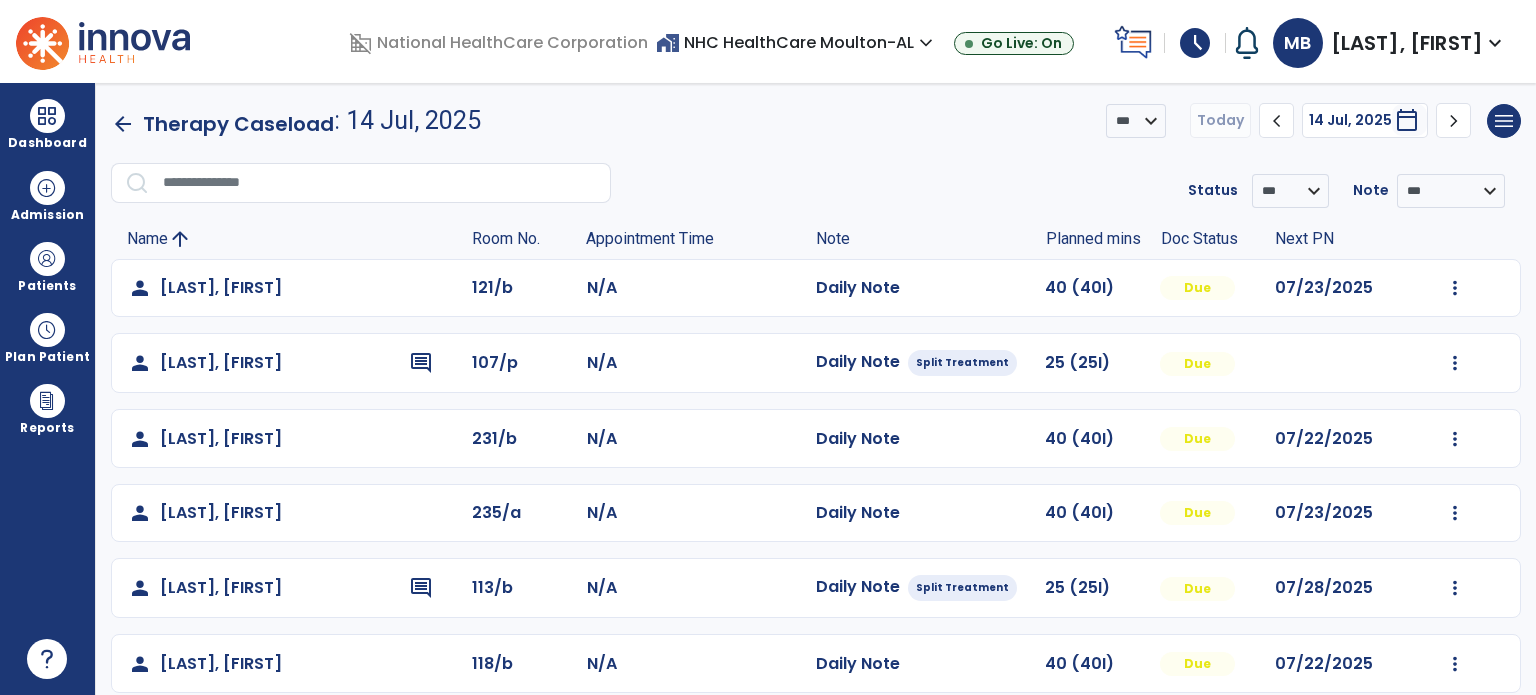 click on "schedule" at bounding box center (1195, 43) 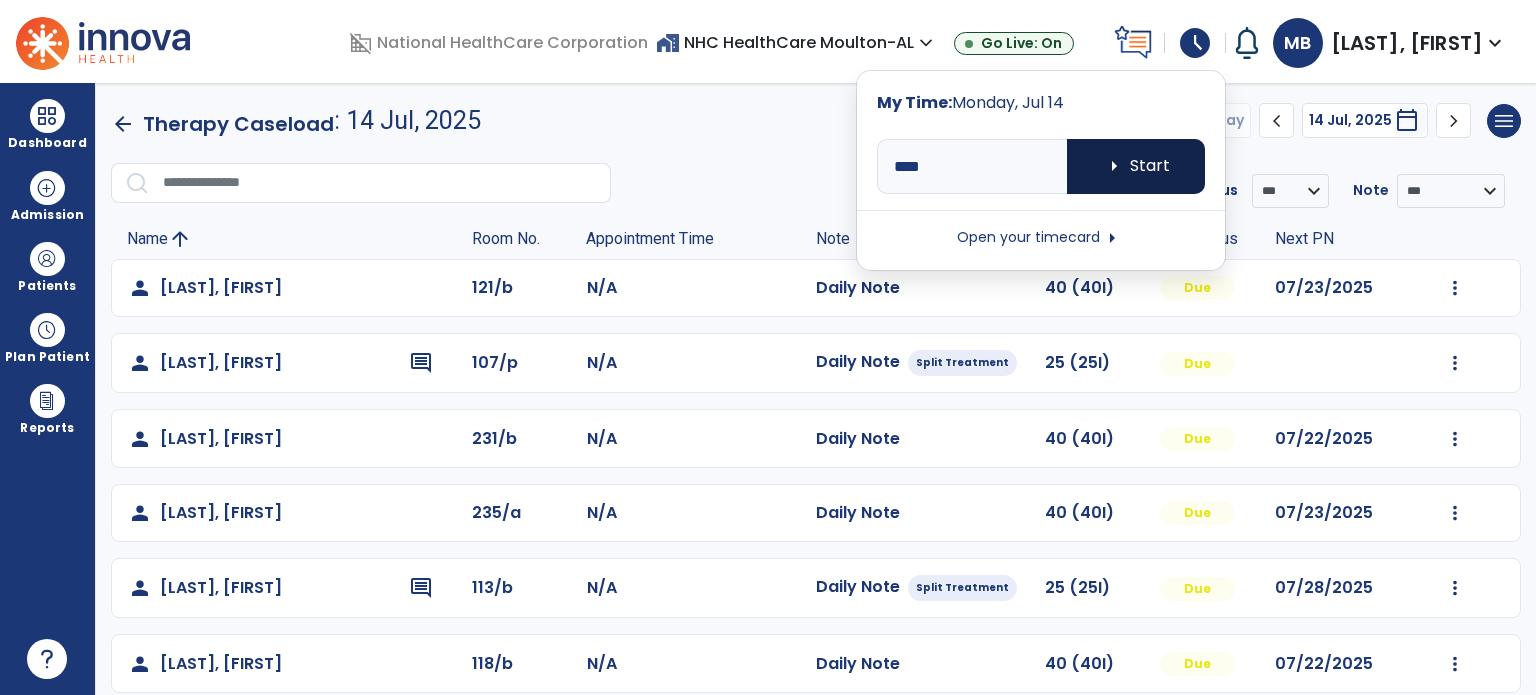 click on "arrow_right  Start" at bounding box center [1136, 166] 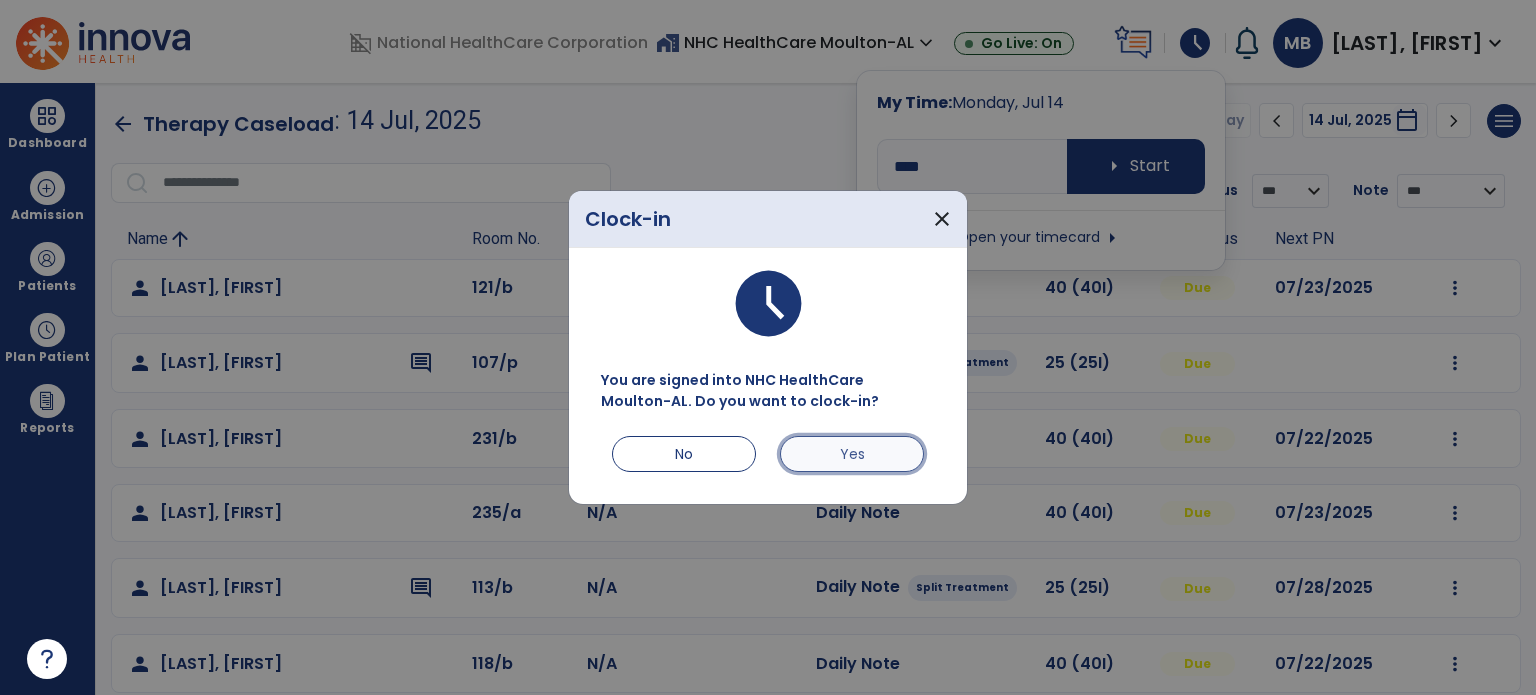 click on "Yes" at bounding box center [852, 454] 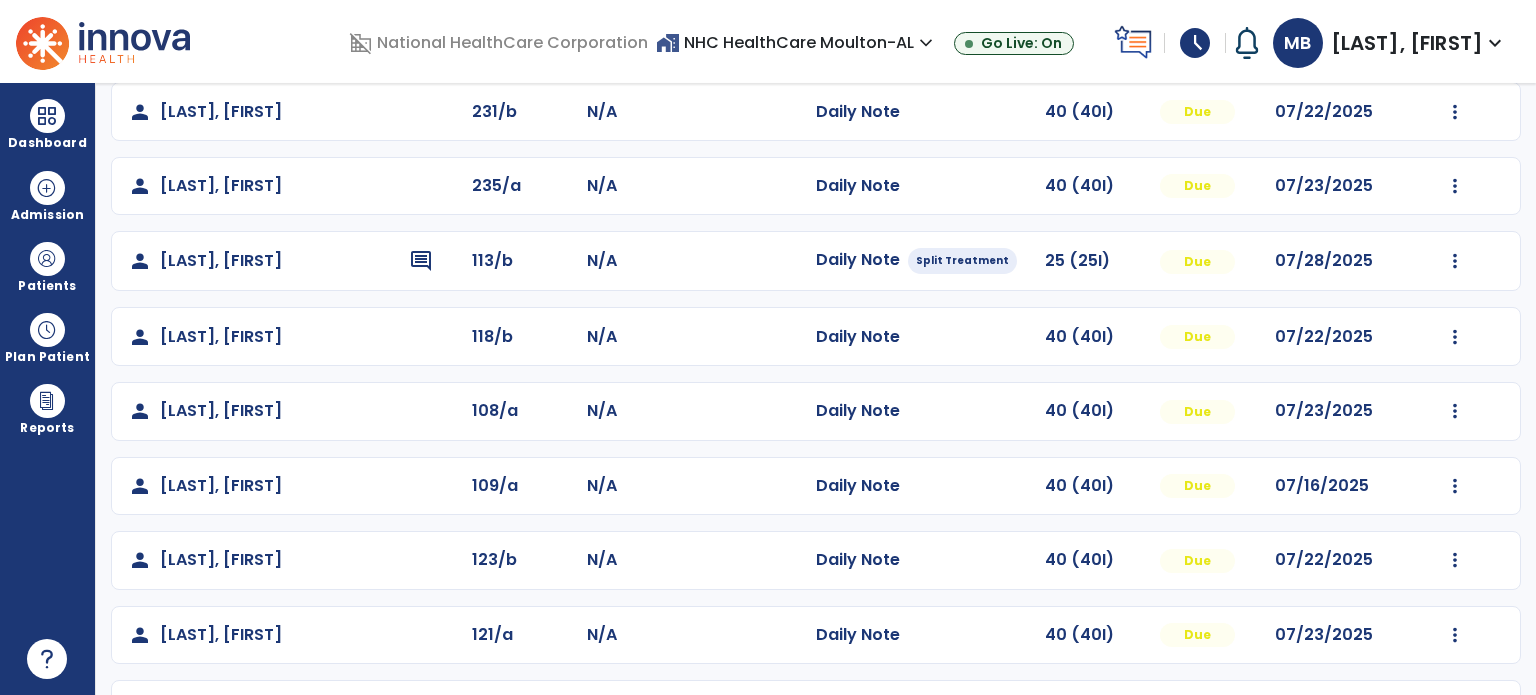 scroll, scrollTop: 326, scrollLeft: 0, axis: vertical 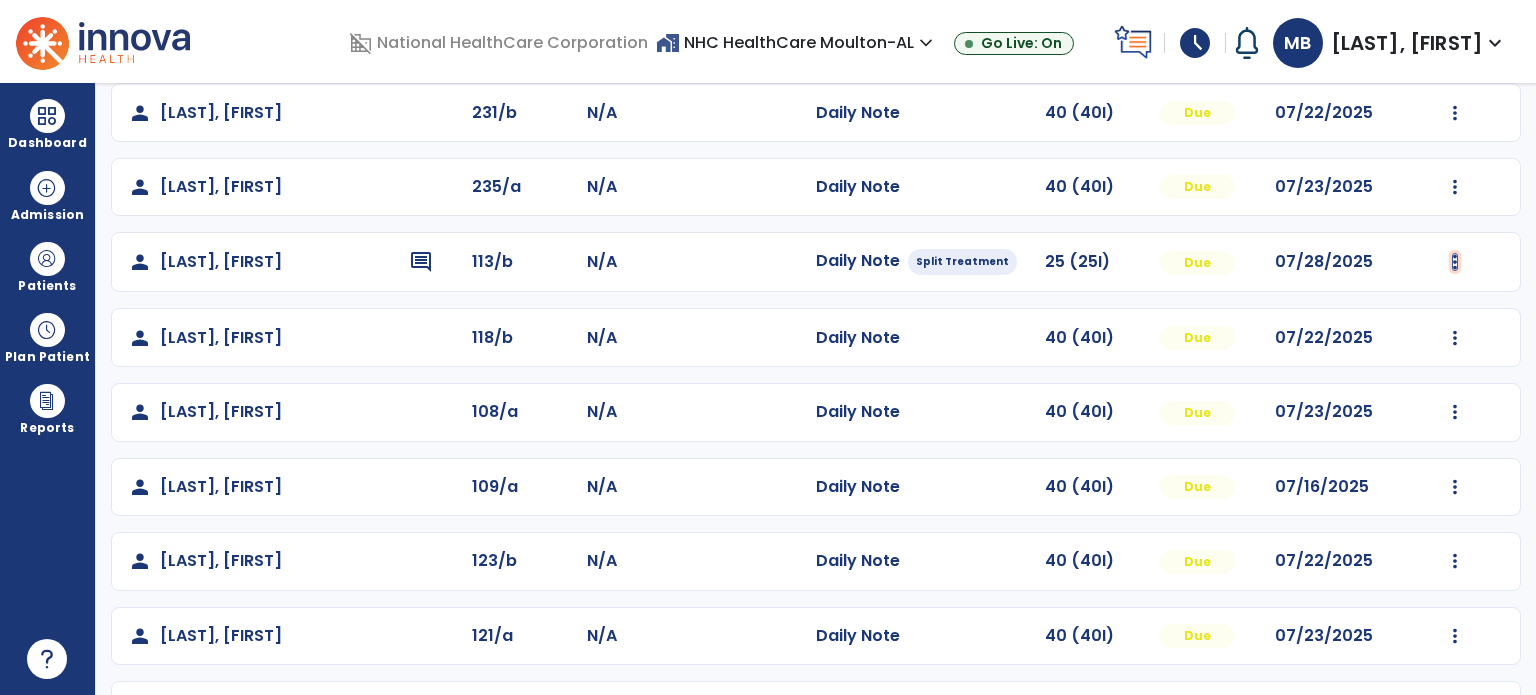 click at bounding box center (1455, -38) 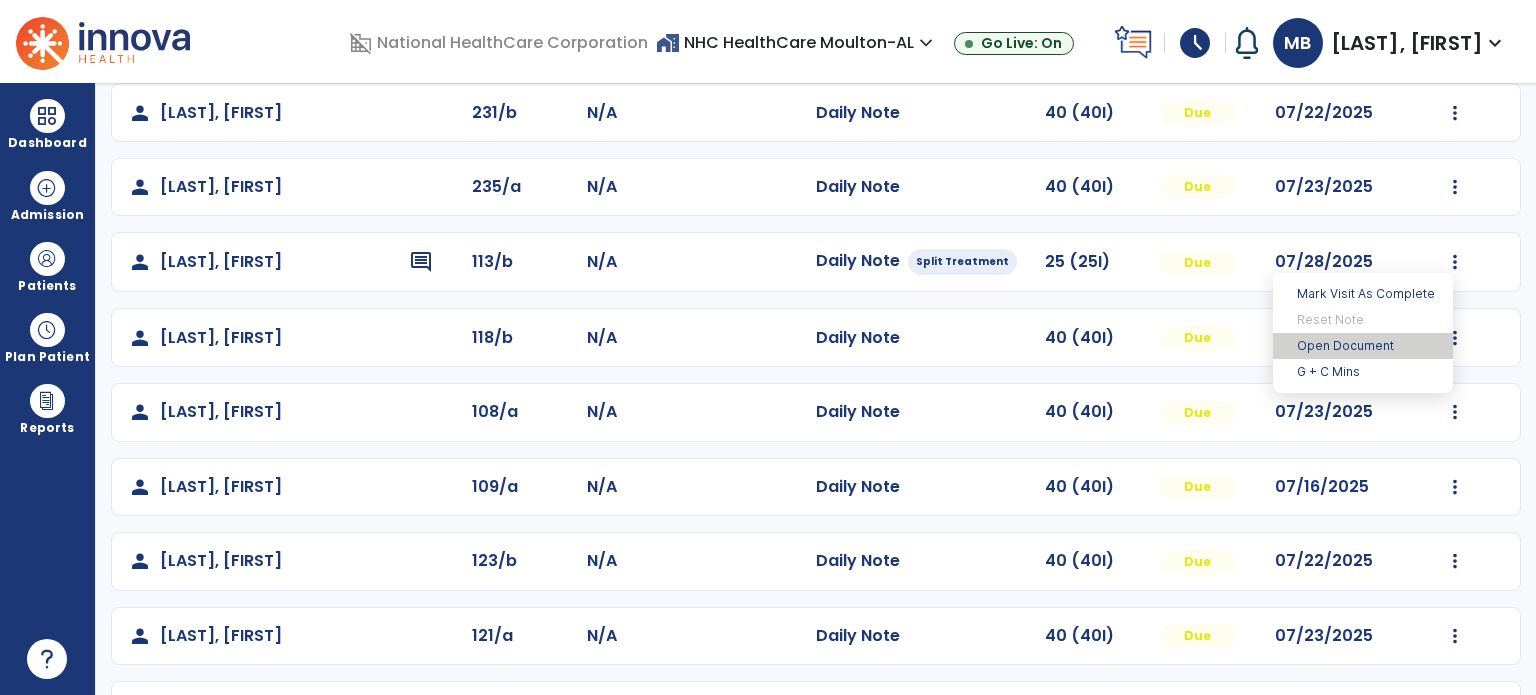 click on "Open Document" at bounding box center (1363, 346) 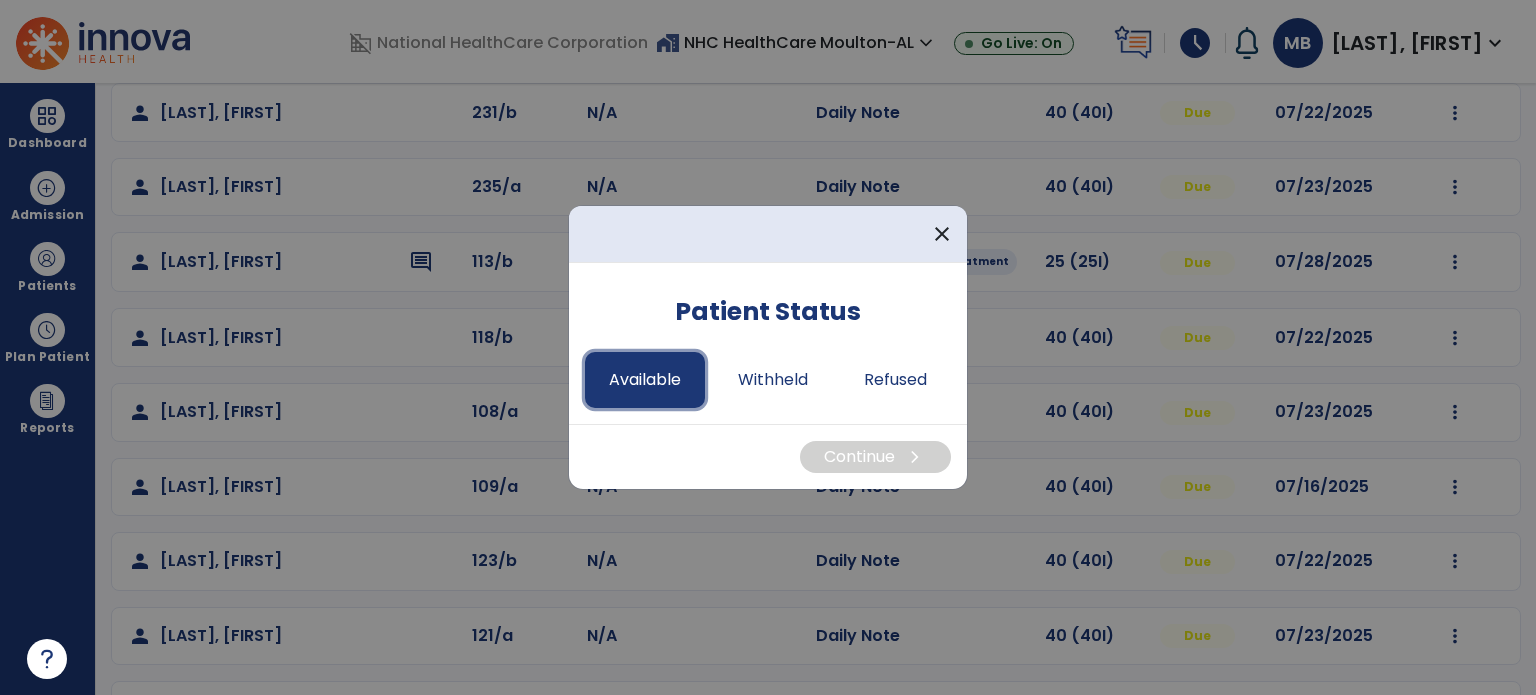 click on "Available" at bounding box center [645, 380] 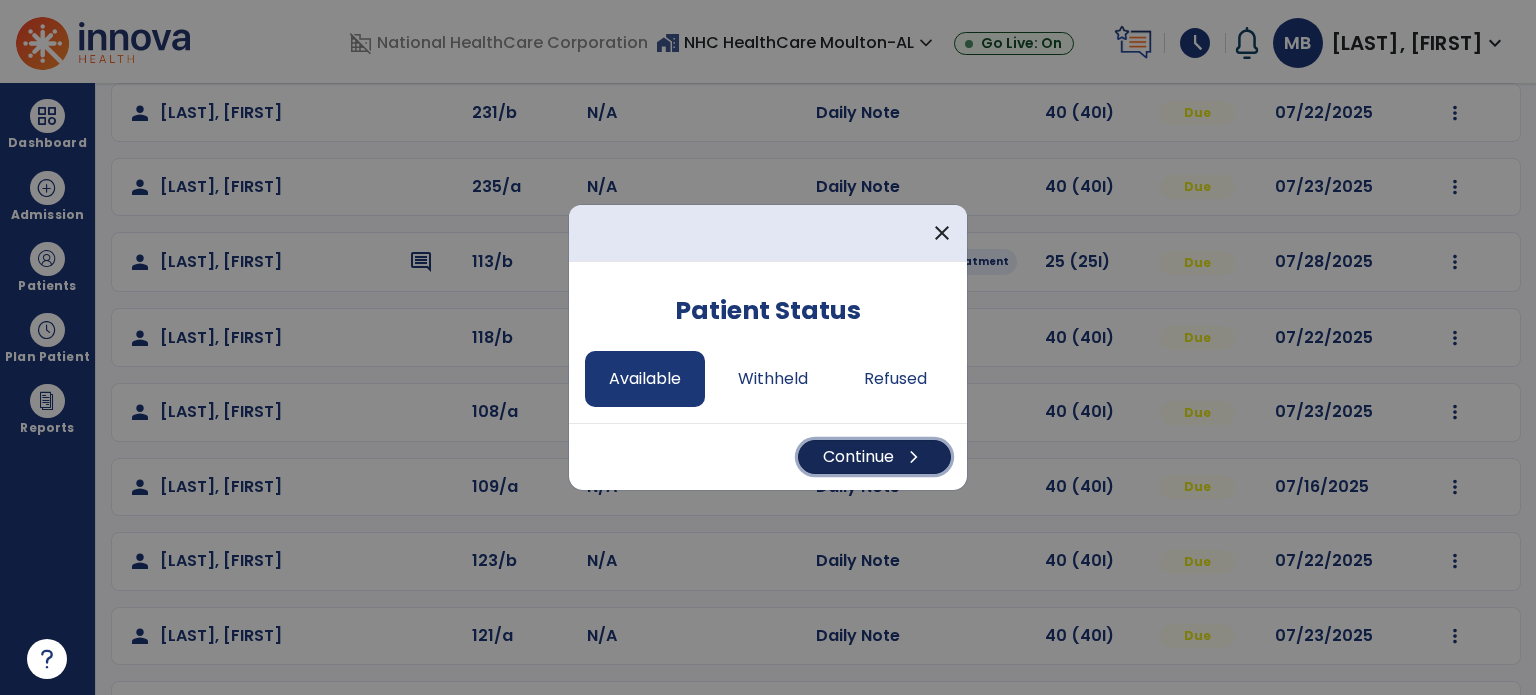 click on "Continue   chevron_right" at bounding box center [874, 457] 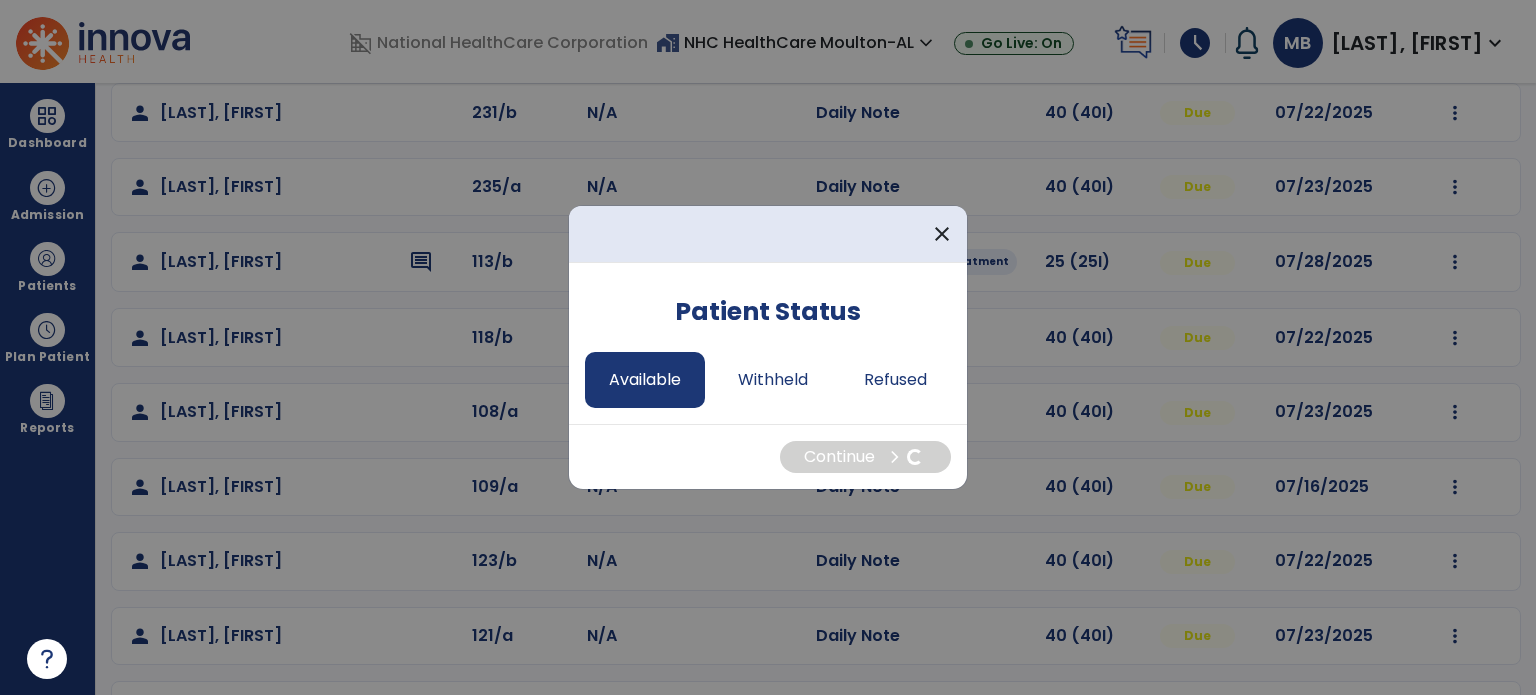 select on "*" 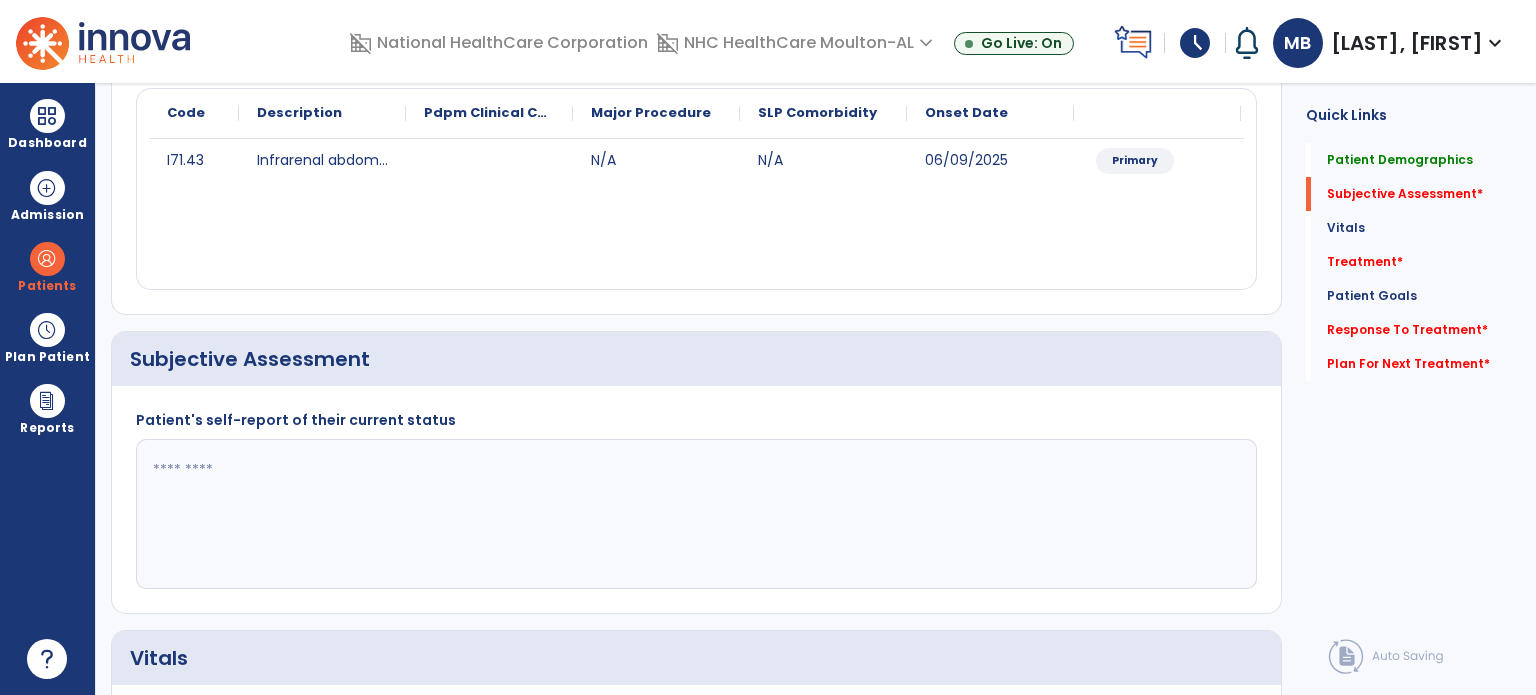 click 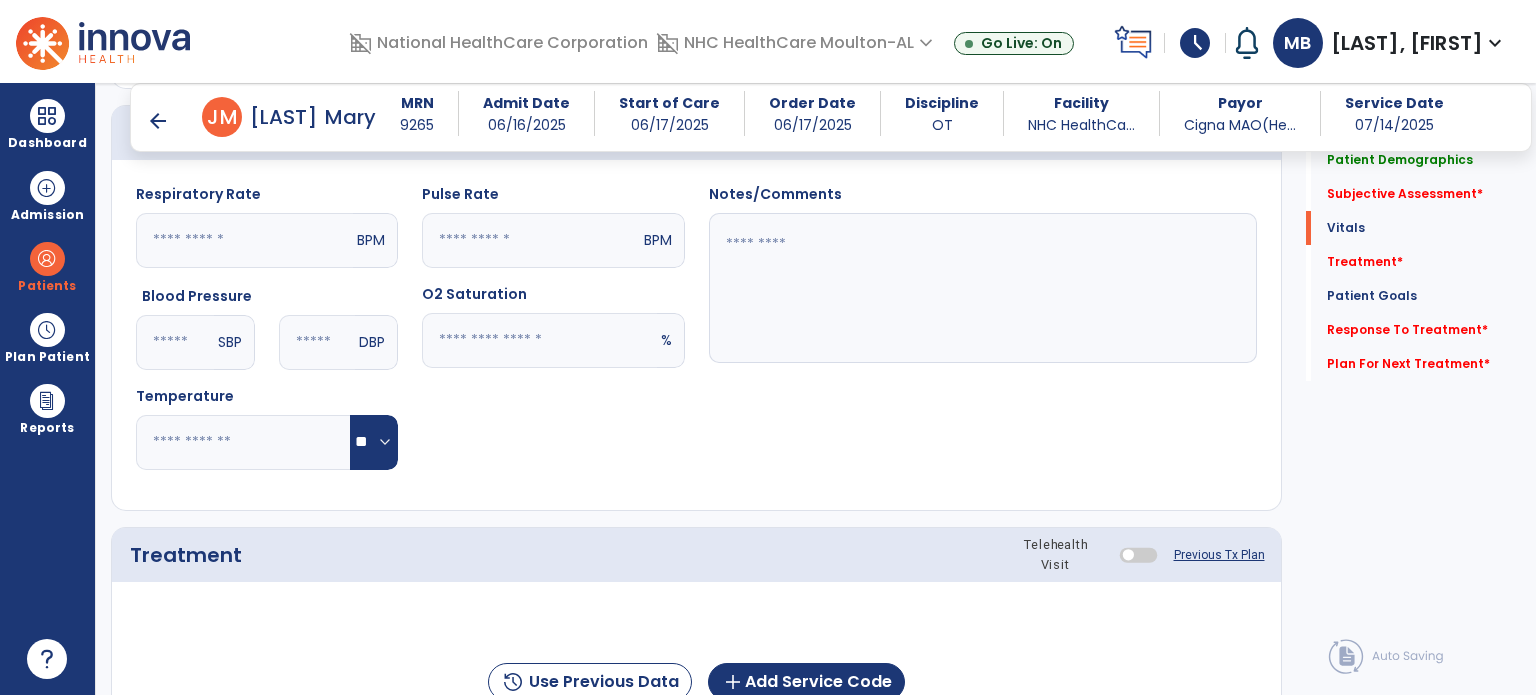 scroll, scrollTop: 1196, scrollLeft: 0, axis: vertical 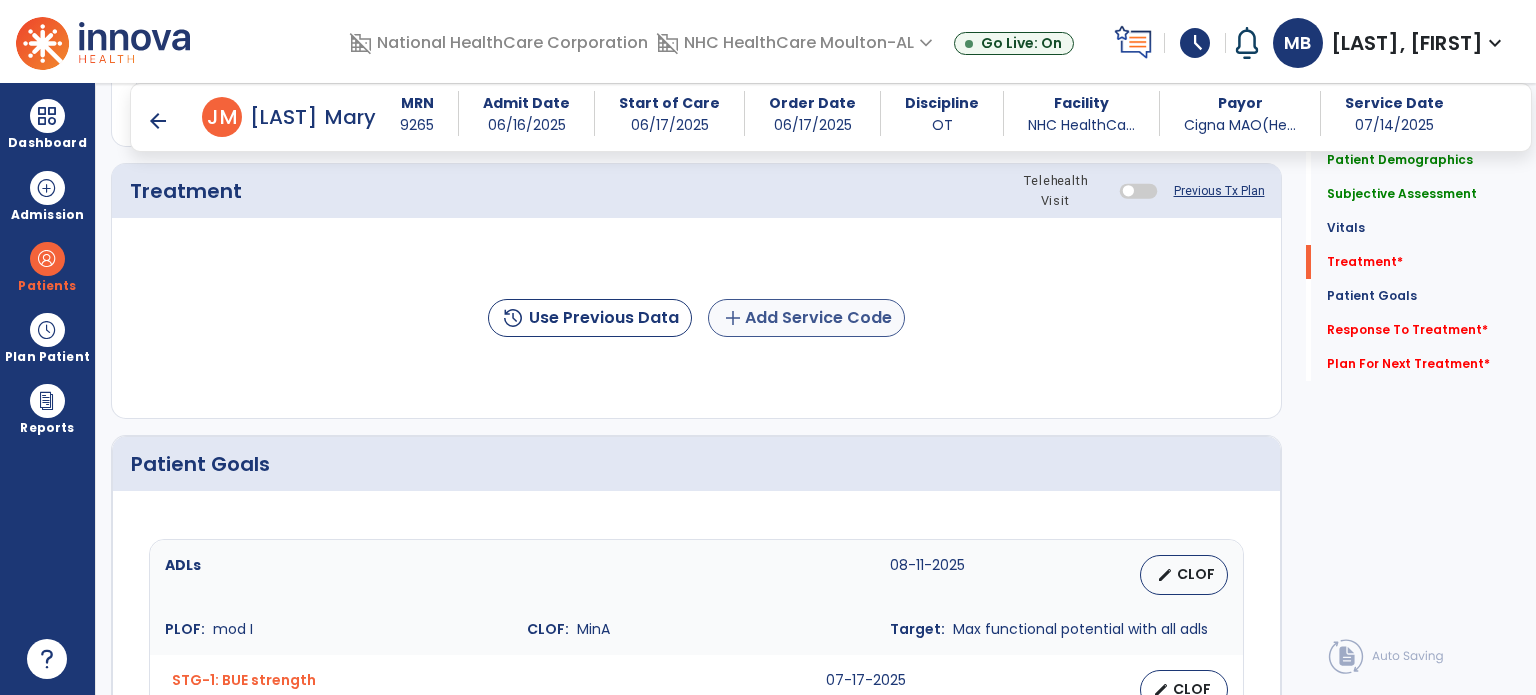 type on "**********" 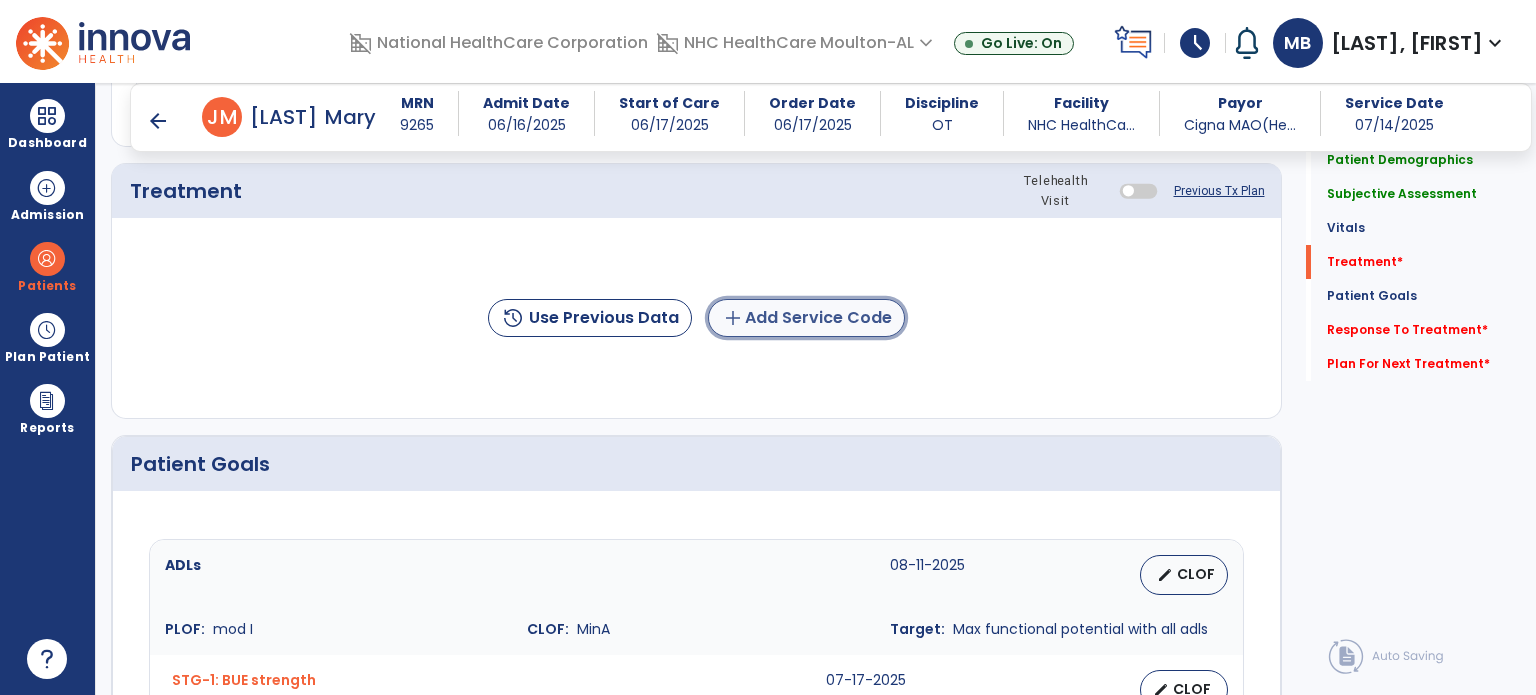 click on "add  Add Service Code" 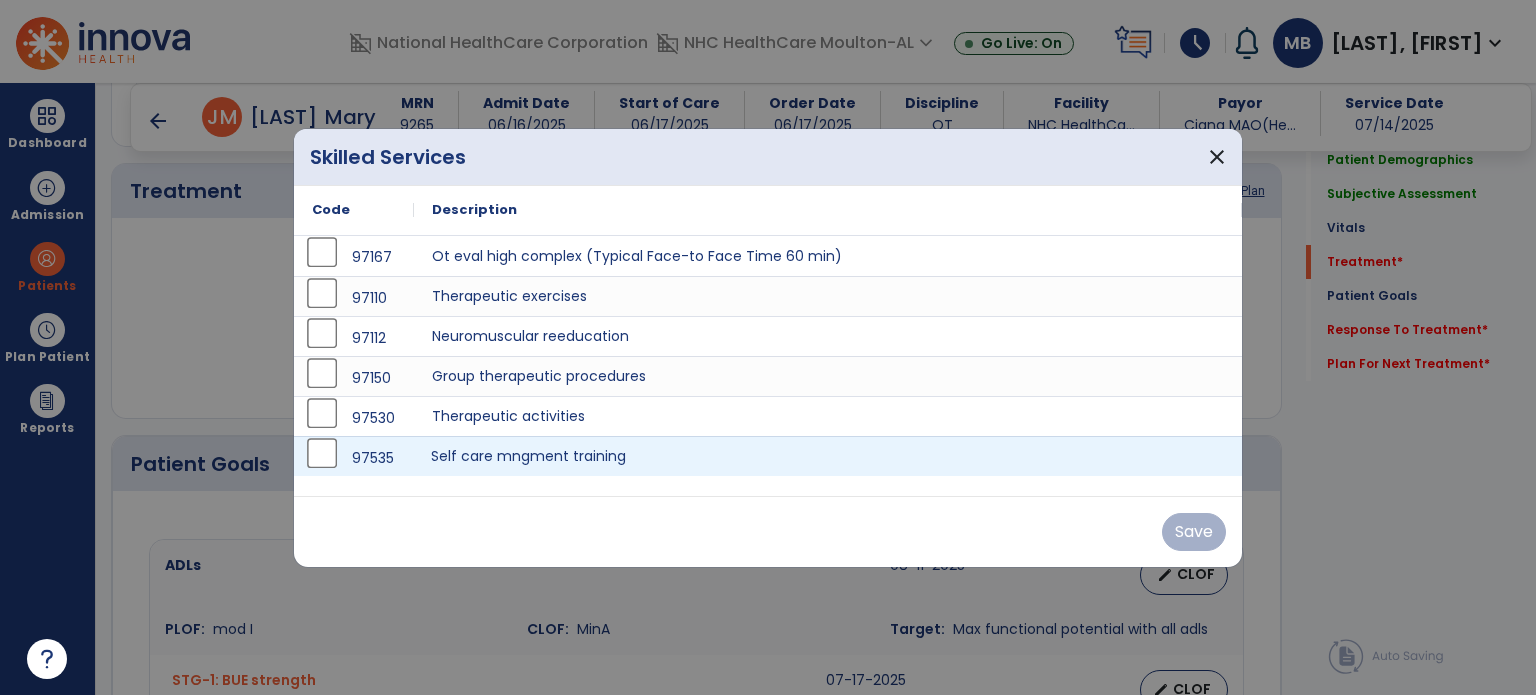 click on "Self care mngment training" at bounding box center (828, 456) 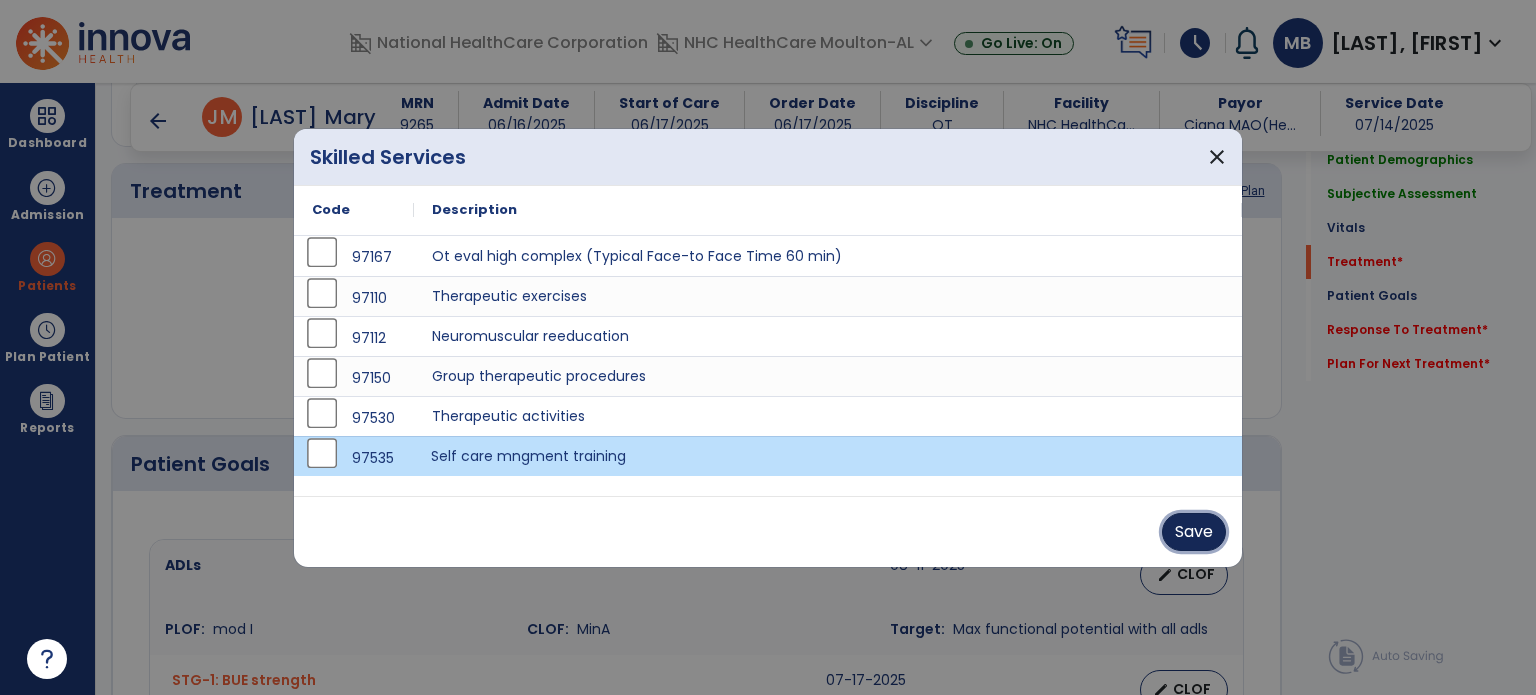 click on "Save" at bounding box center [1194, 532] 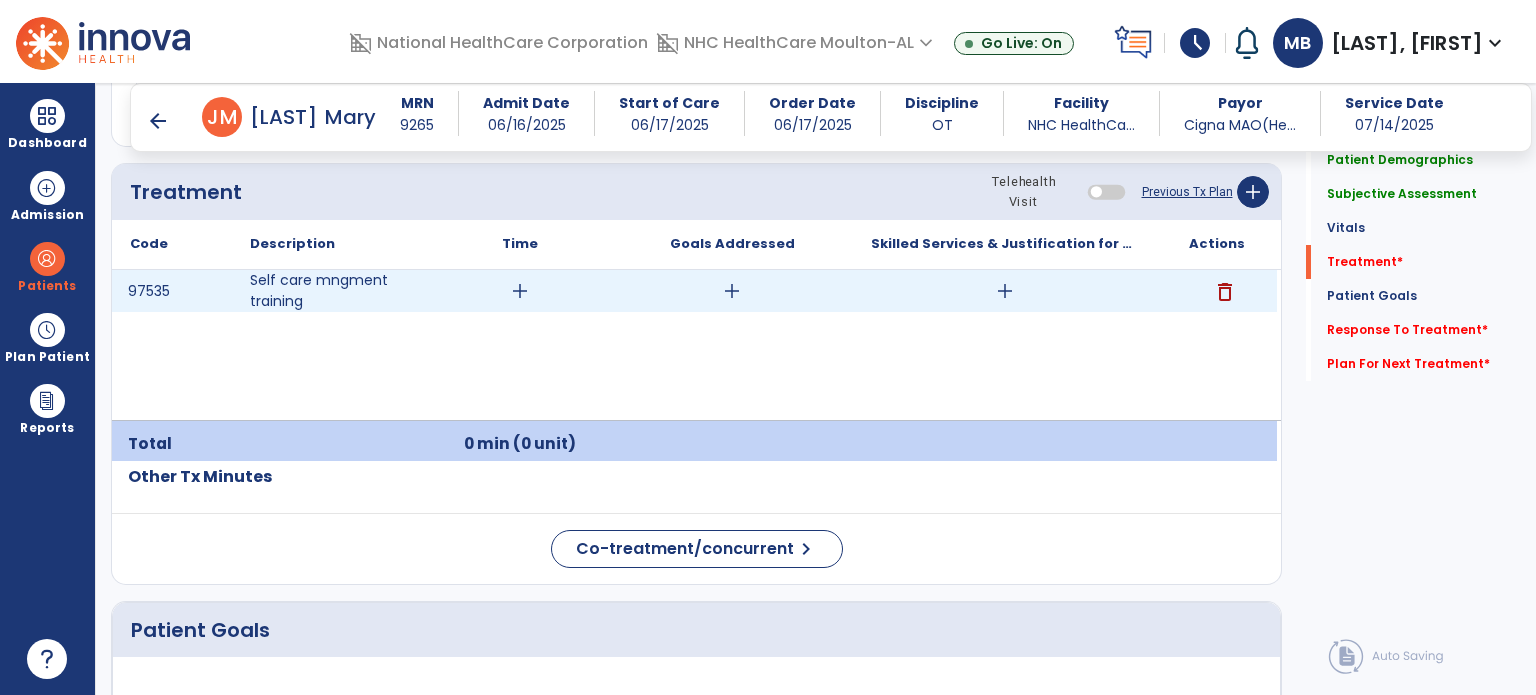 click on "add" at bounding box center (520, 291) 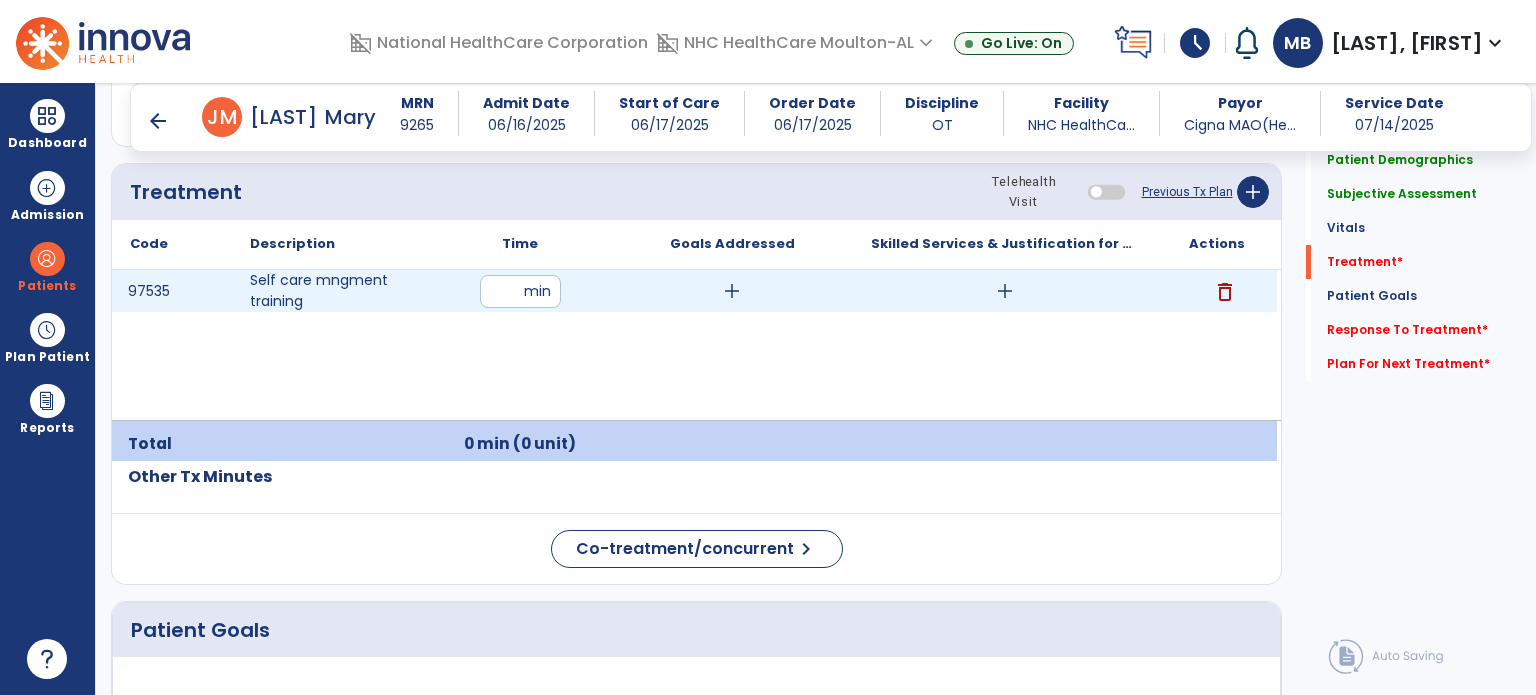 type on "*" 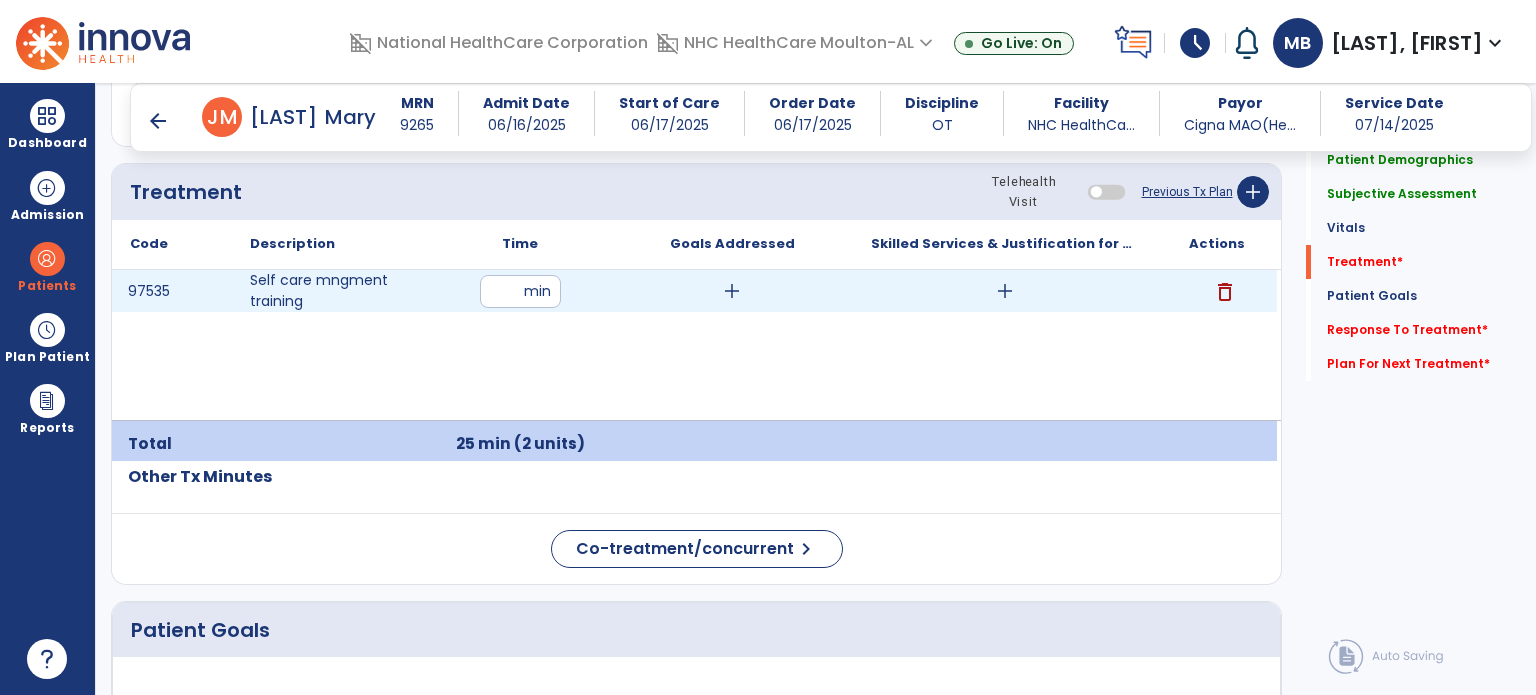 click on "add" at bounding box center (732, 291) 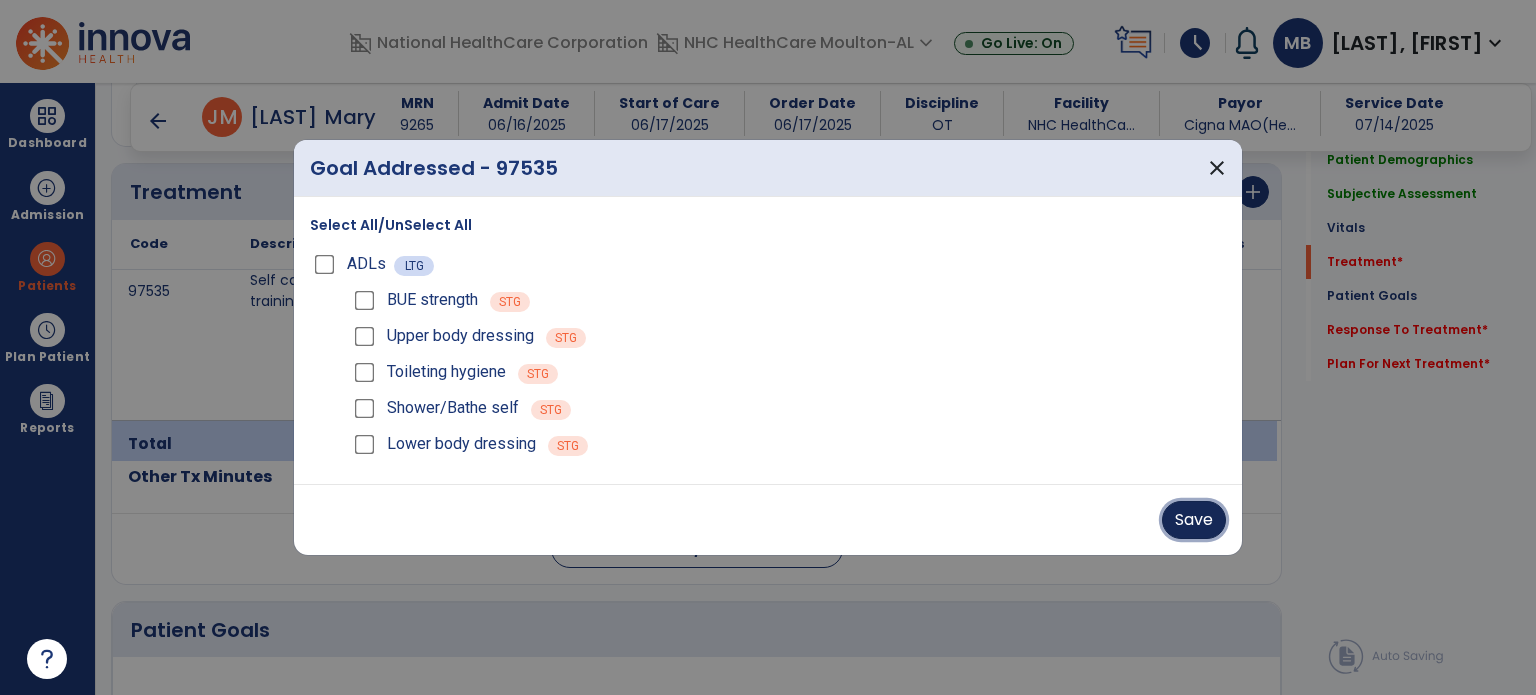 click on "Save" at bounding box center (1194, 520) 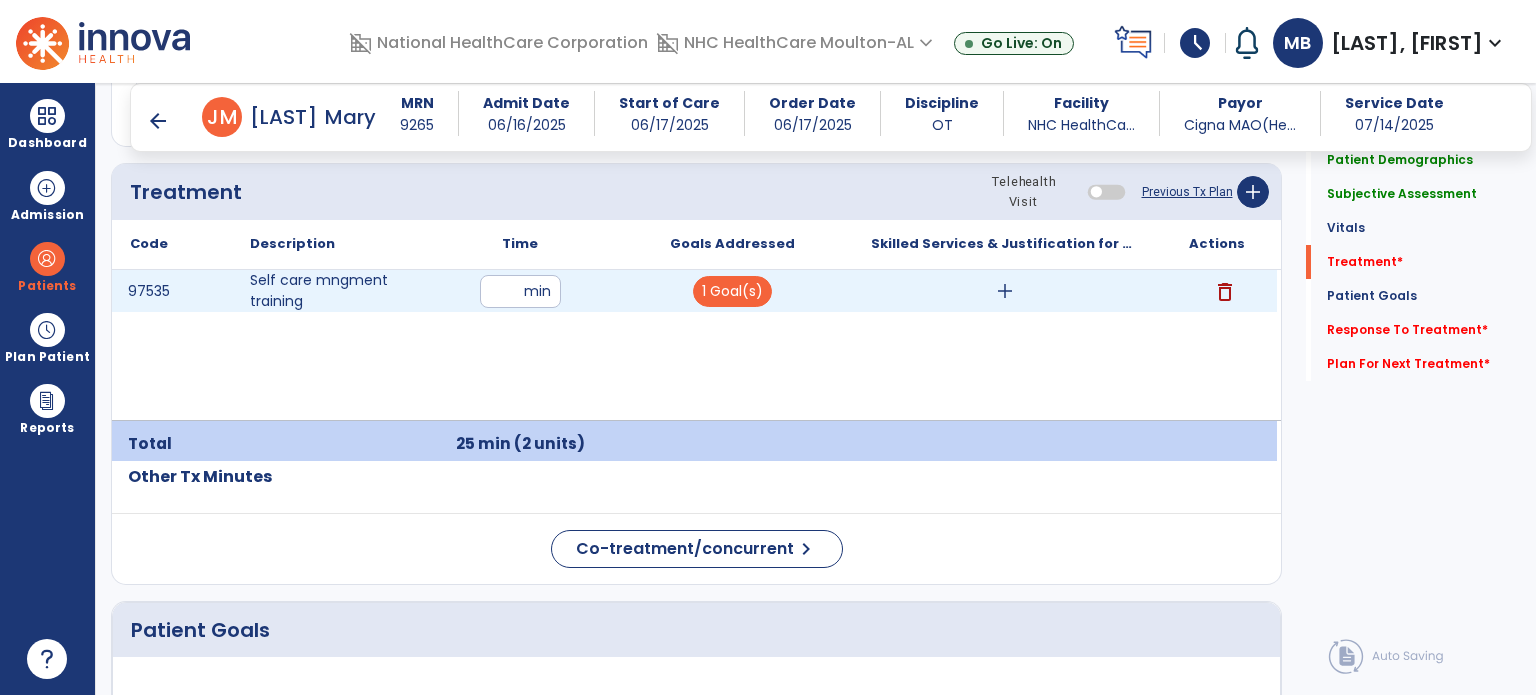 click on "add" at bounding box center (1005, 291) 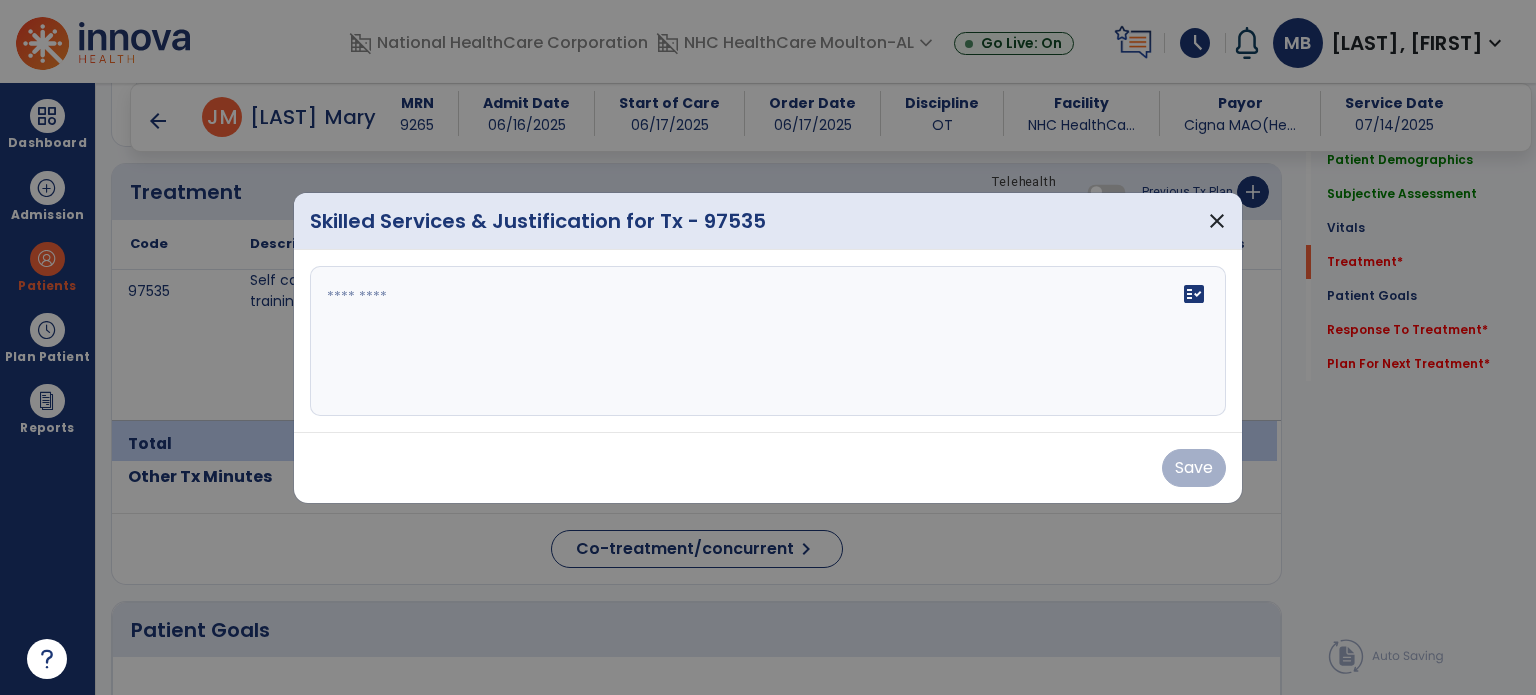 click on "fact_check" at bounding box center (768, 341) 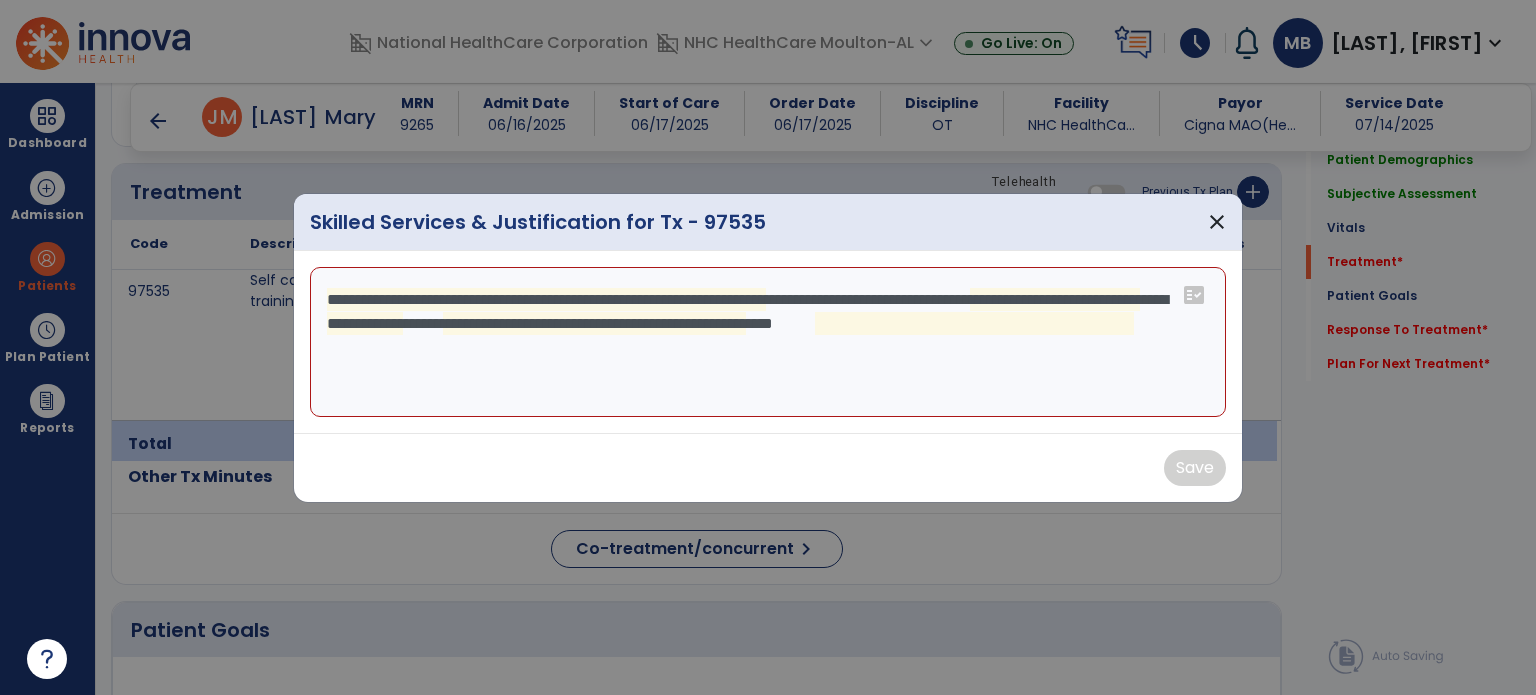 click on "**********" at bounding box center [768, 342] 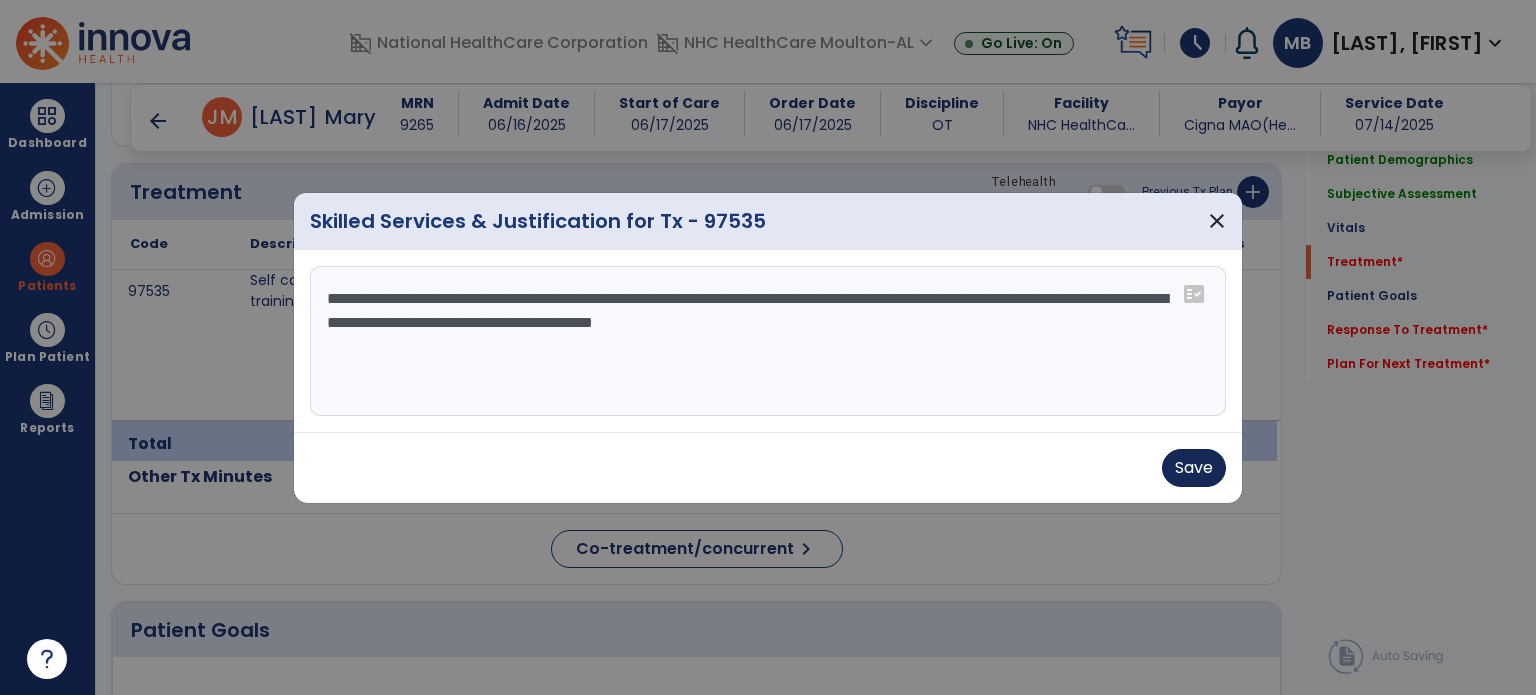 type on "**********" 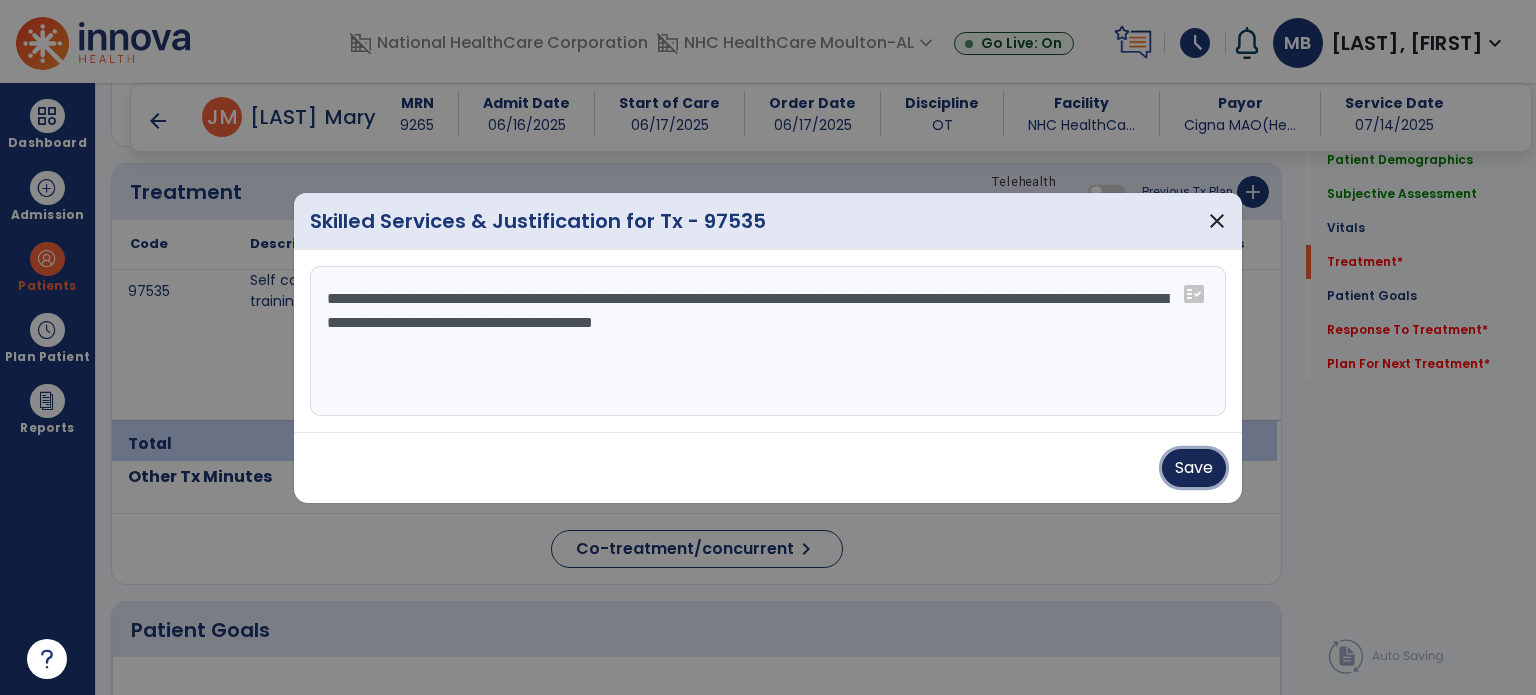 click on "Save" at bounding box center [1194, 468] 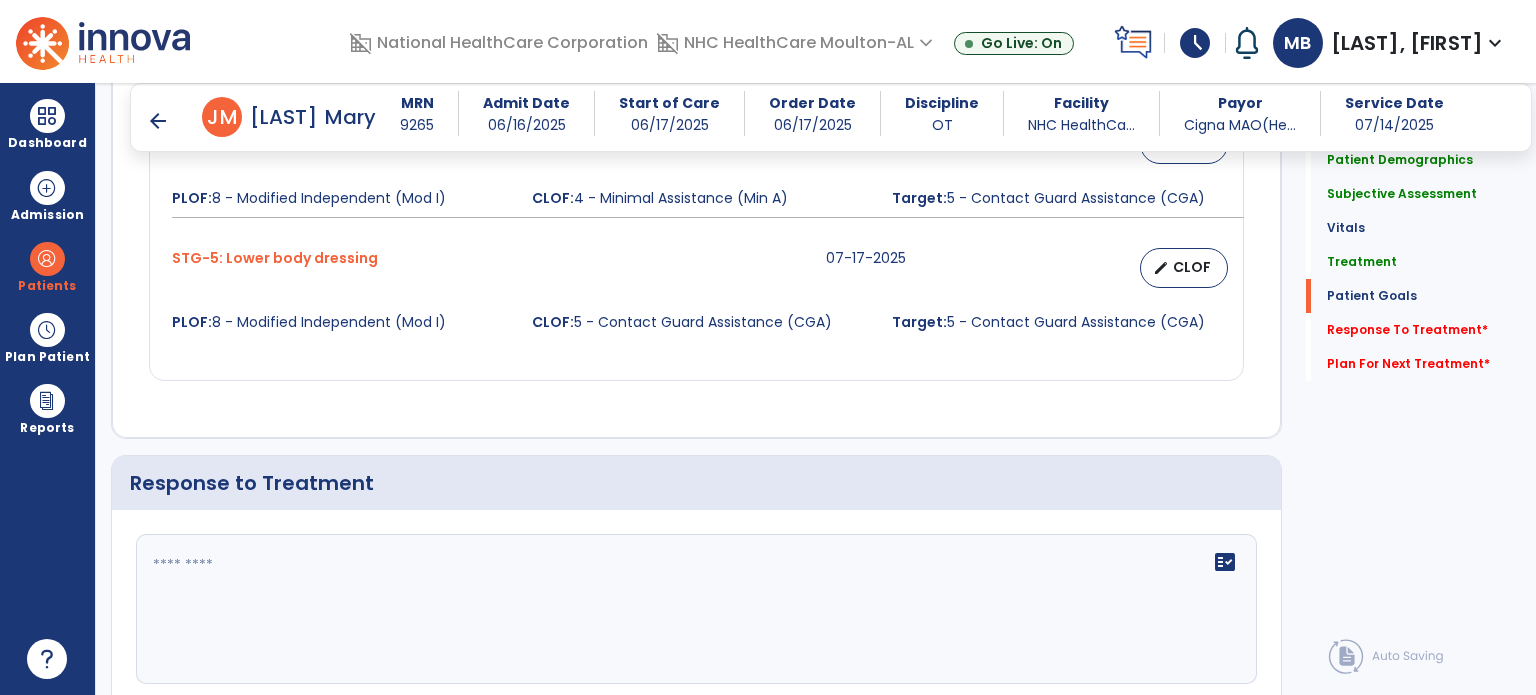 scroll, scrollTop: 2284, scrollLeft: 0, axis: vertical 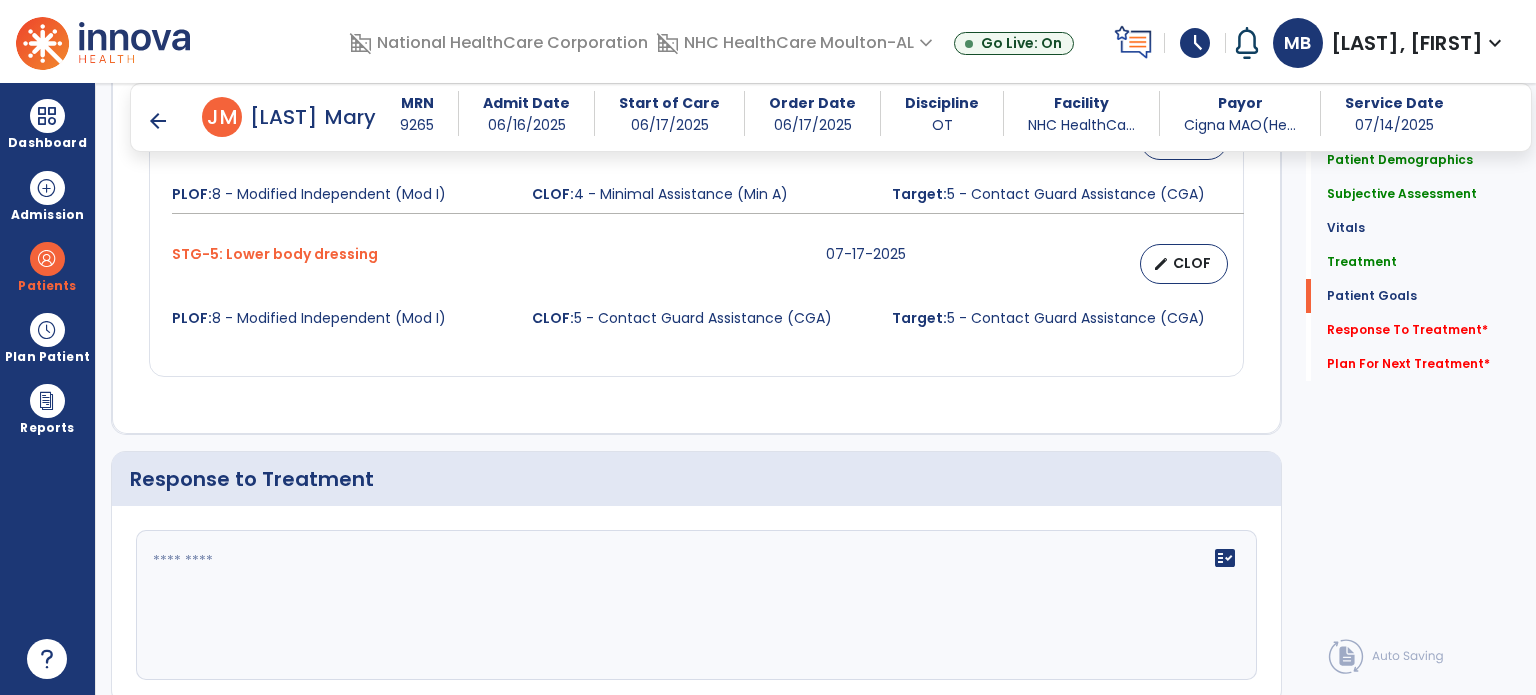 click on "fact_check" 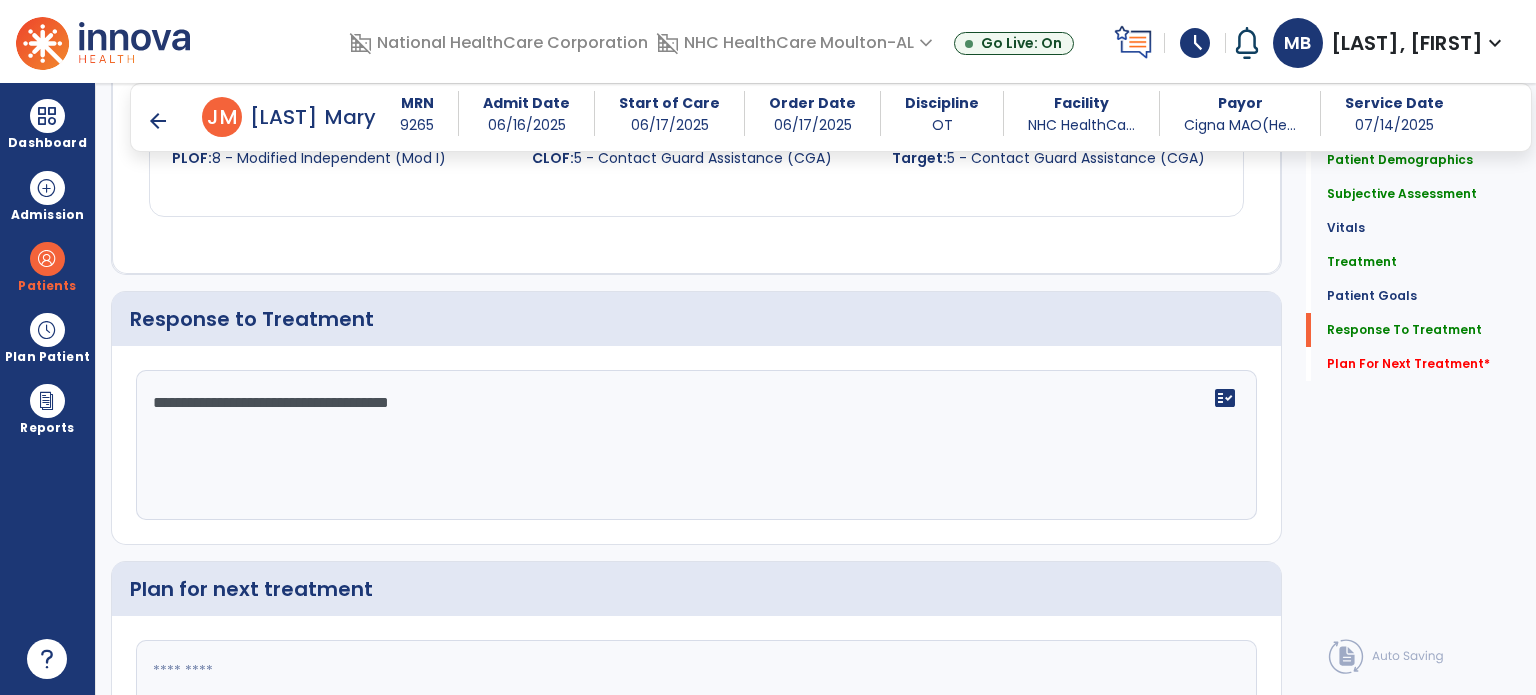 scroll, scrollTop: 2623, scrollLeft: 0, axis: vertical 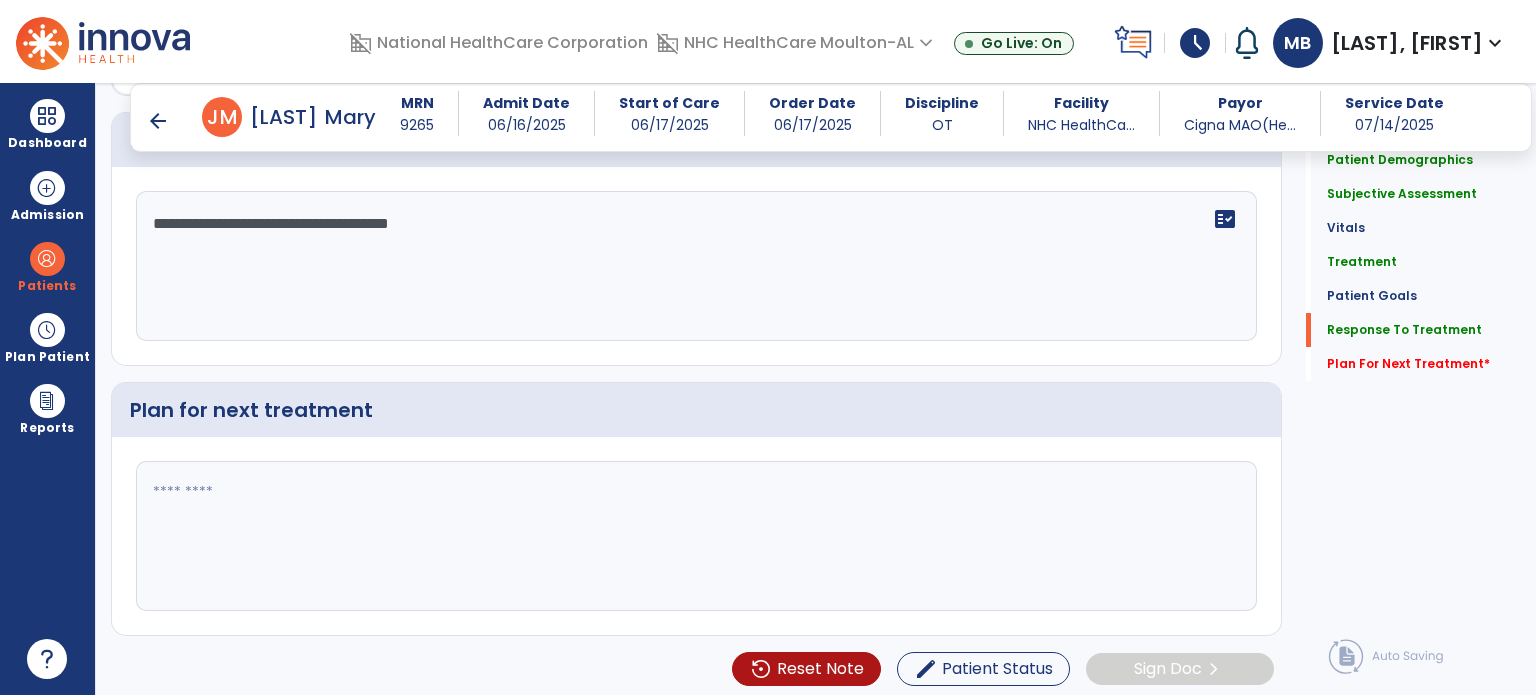type on "**********" 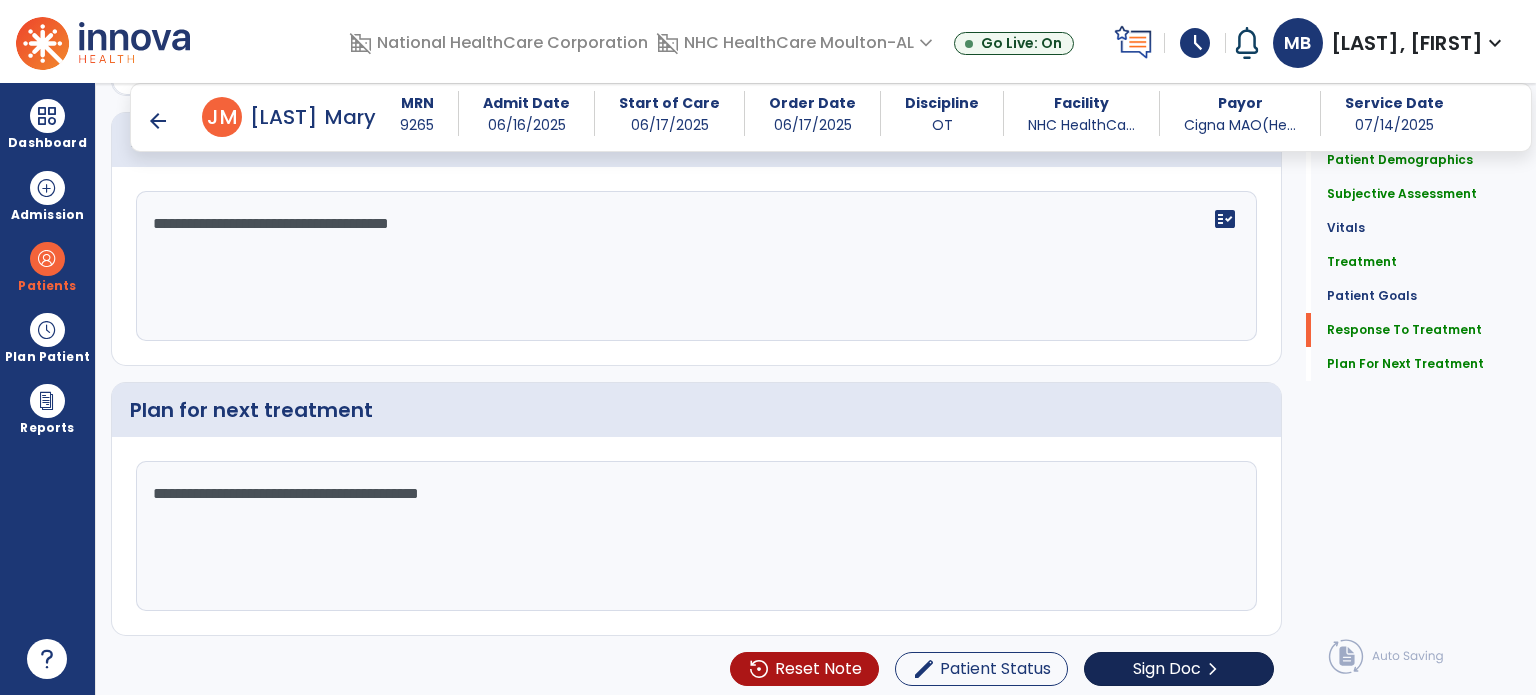 type on "**********" 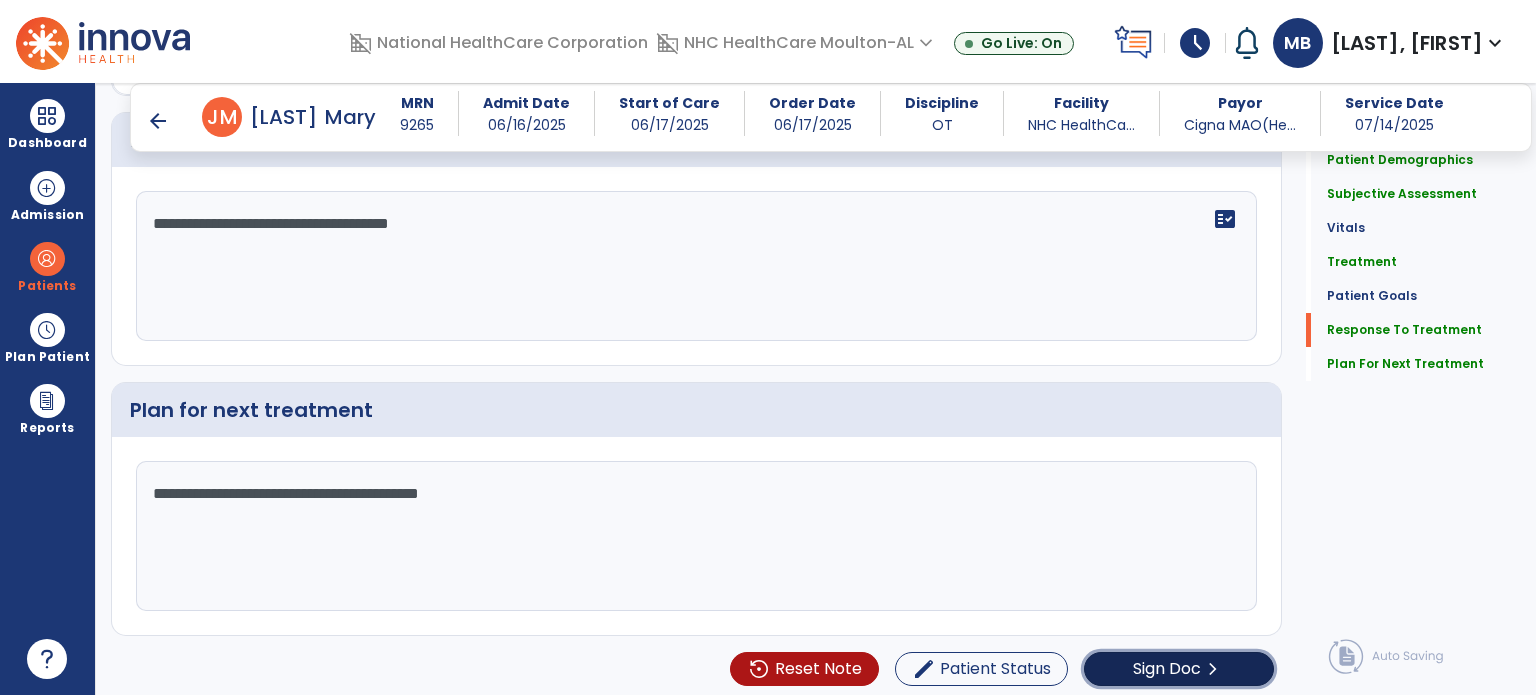 click on "Sign Doc" 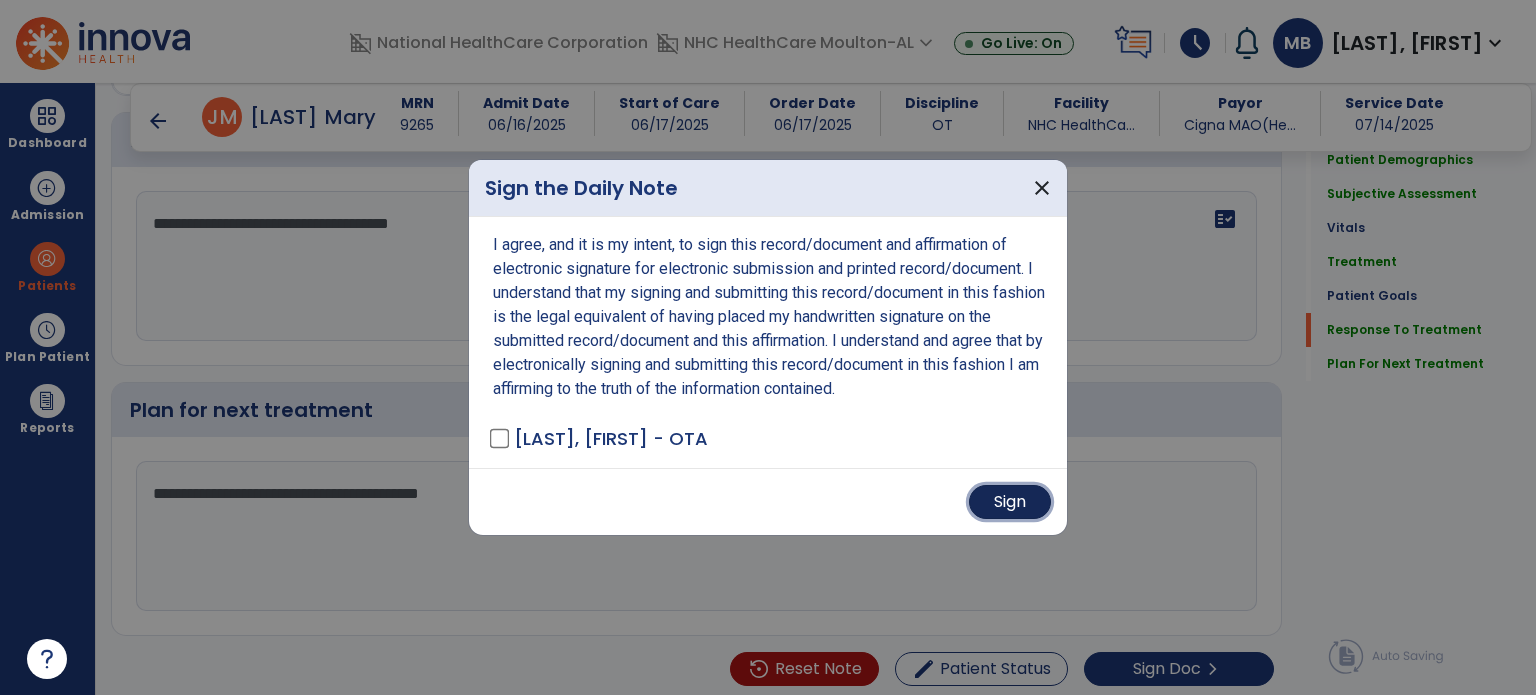 click on "Sign" at bounding box center (1010, 502) 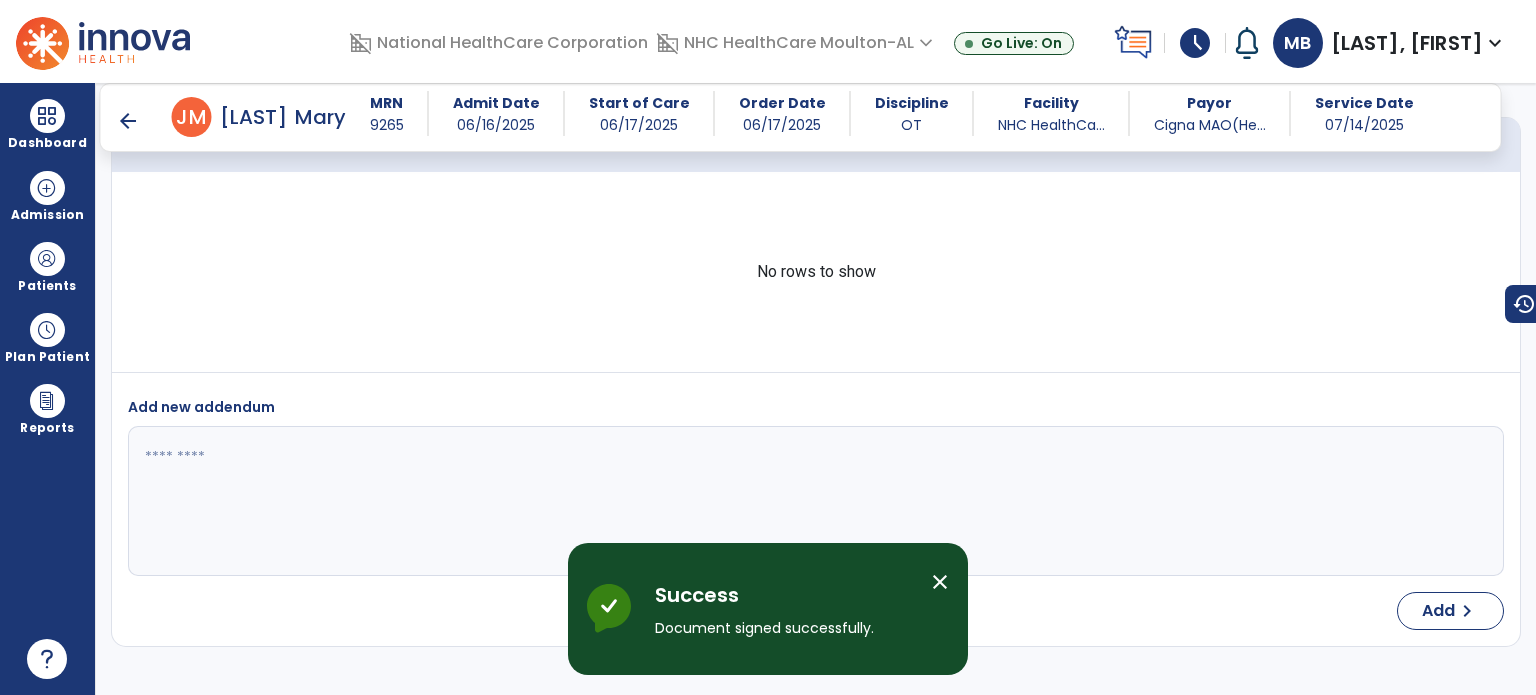 scroll, scrollTop: 3595, scrollLeft: 0, axis: vertical 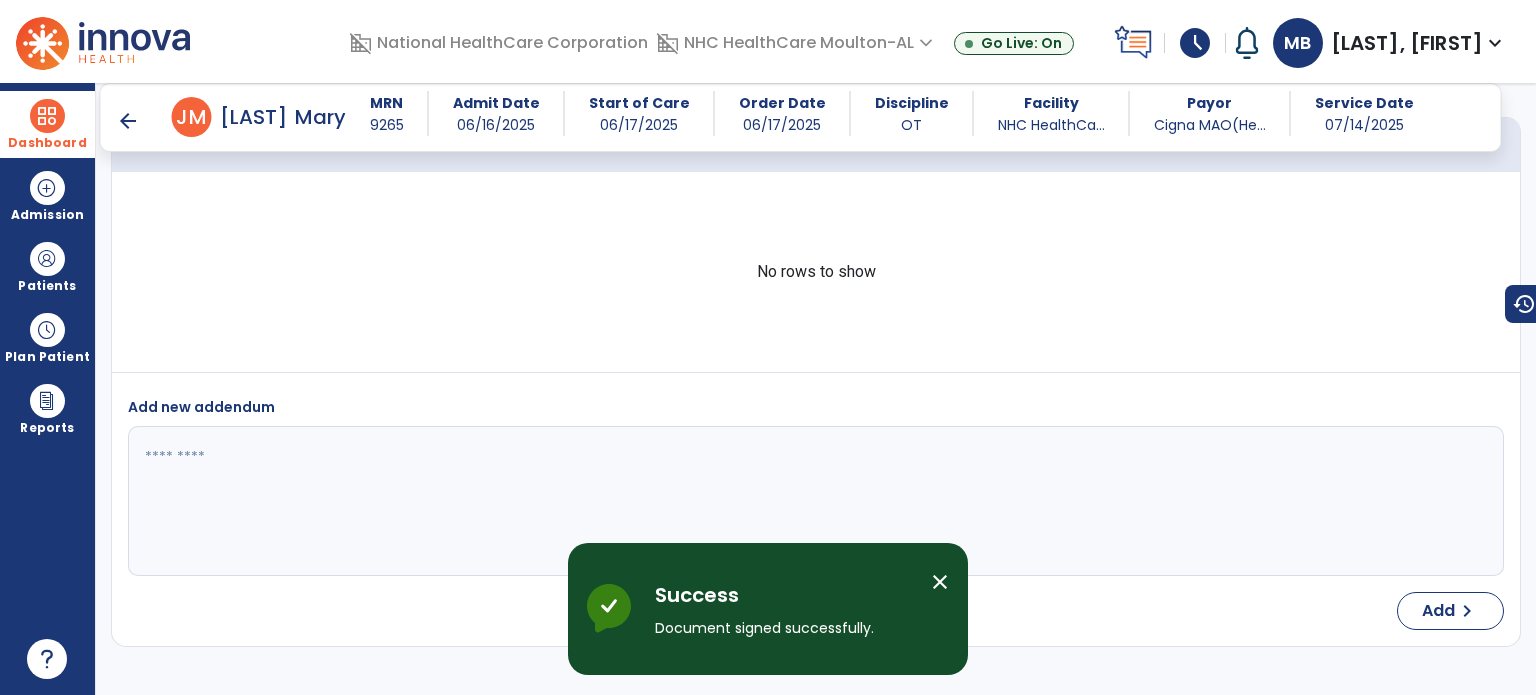 click on "Dashboard" at bounding box center (47, 143) 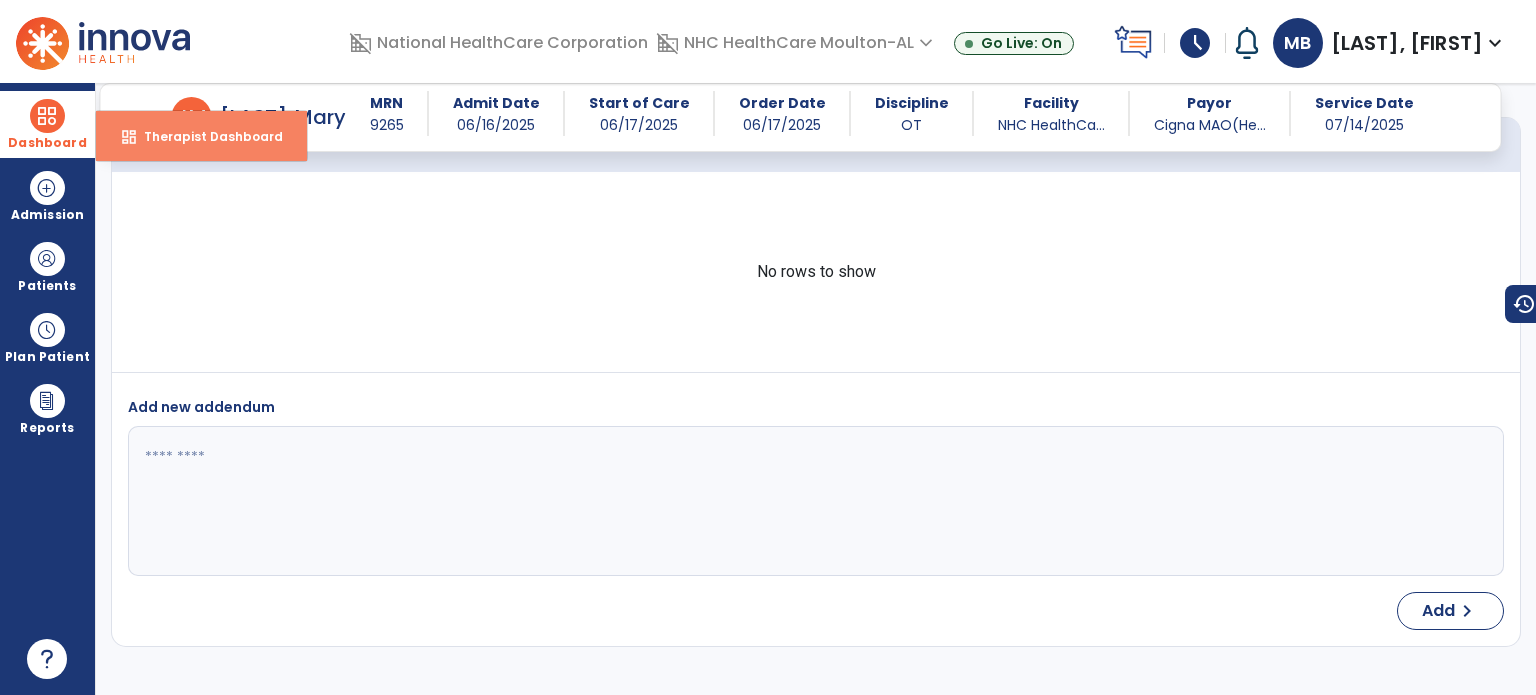 click on "dashboard  Therapist Dashboard" at bounding box center (201, 136) 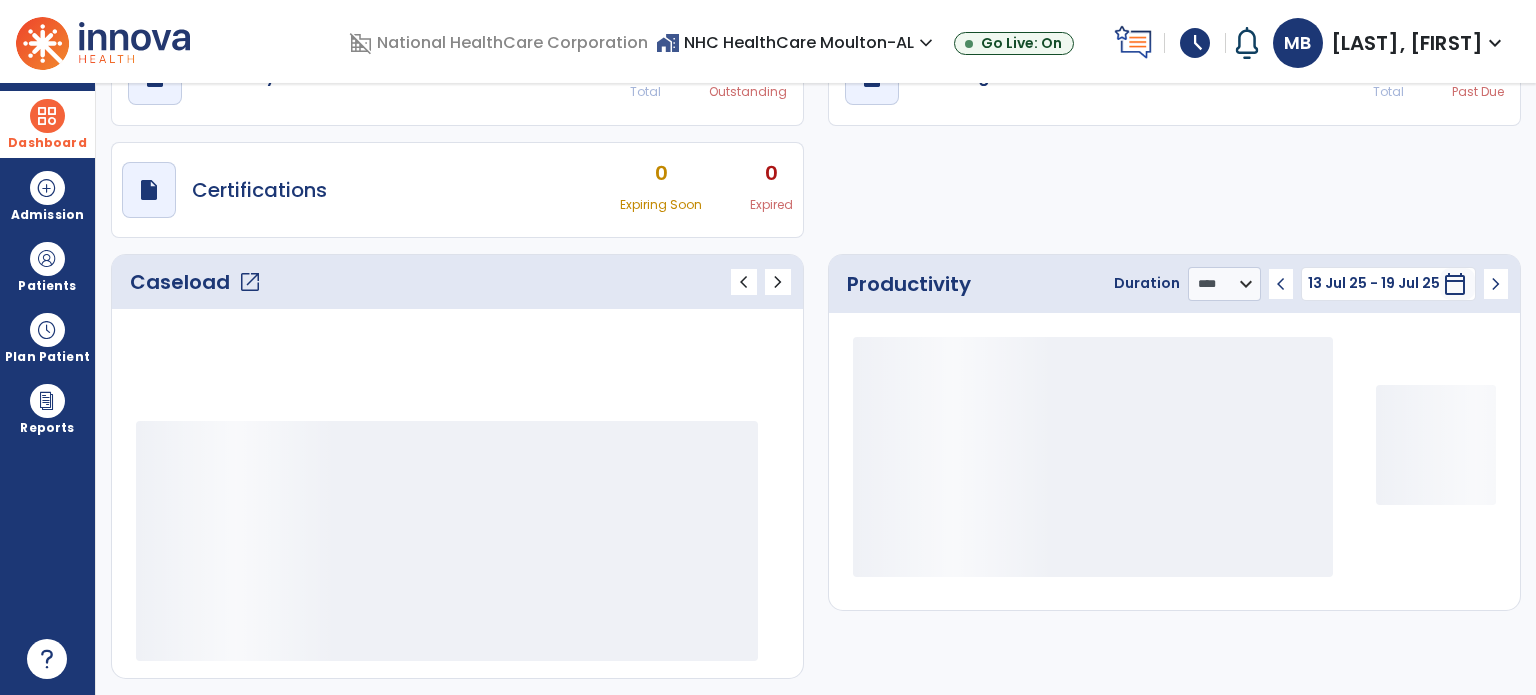 scroll, scrollTop: 109, scrollLeft: 0, axis: vertical 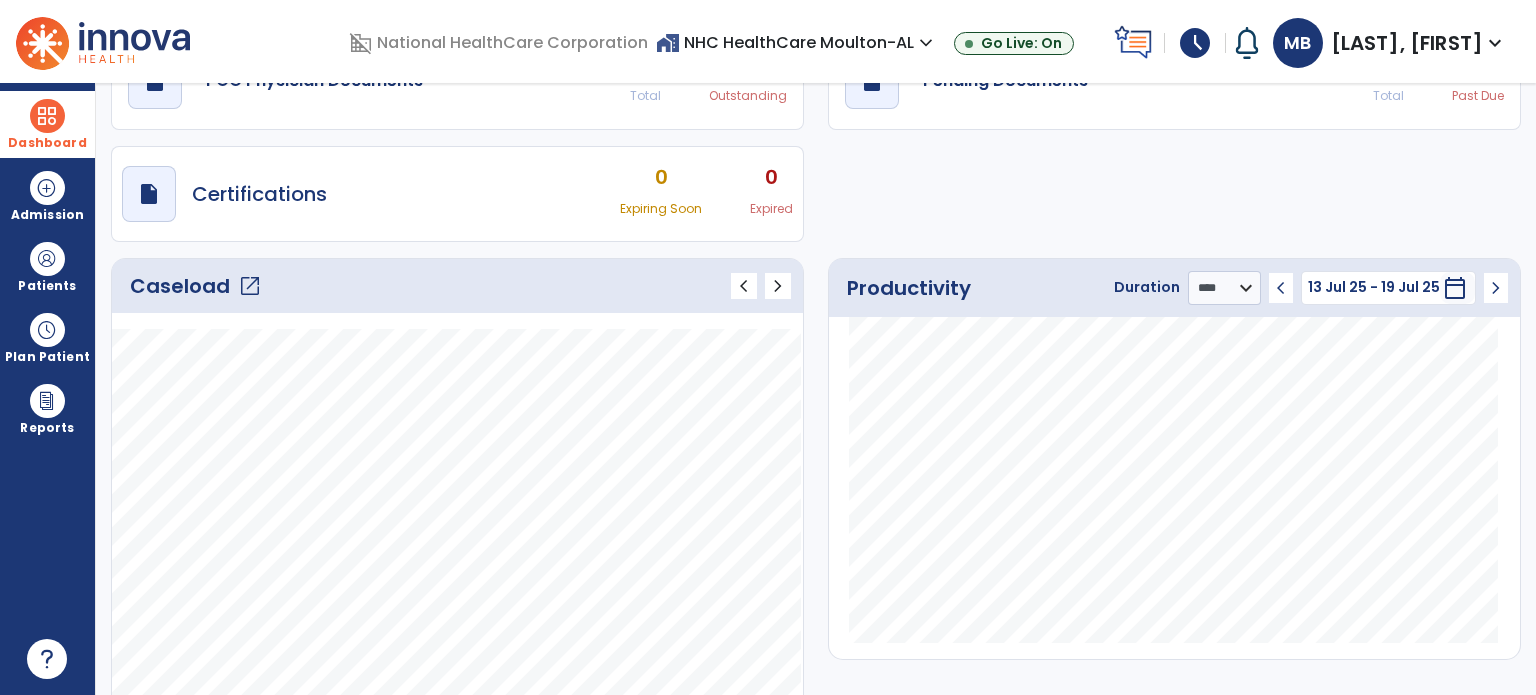 click on "open_in_new" 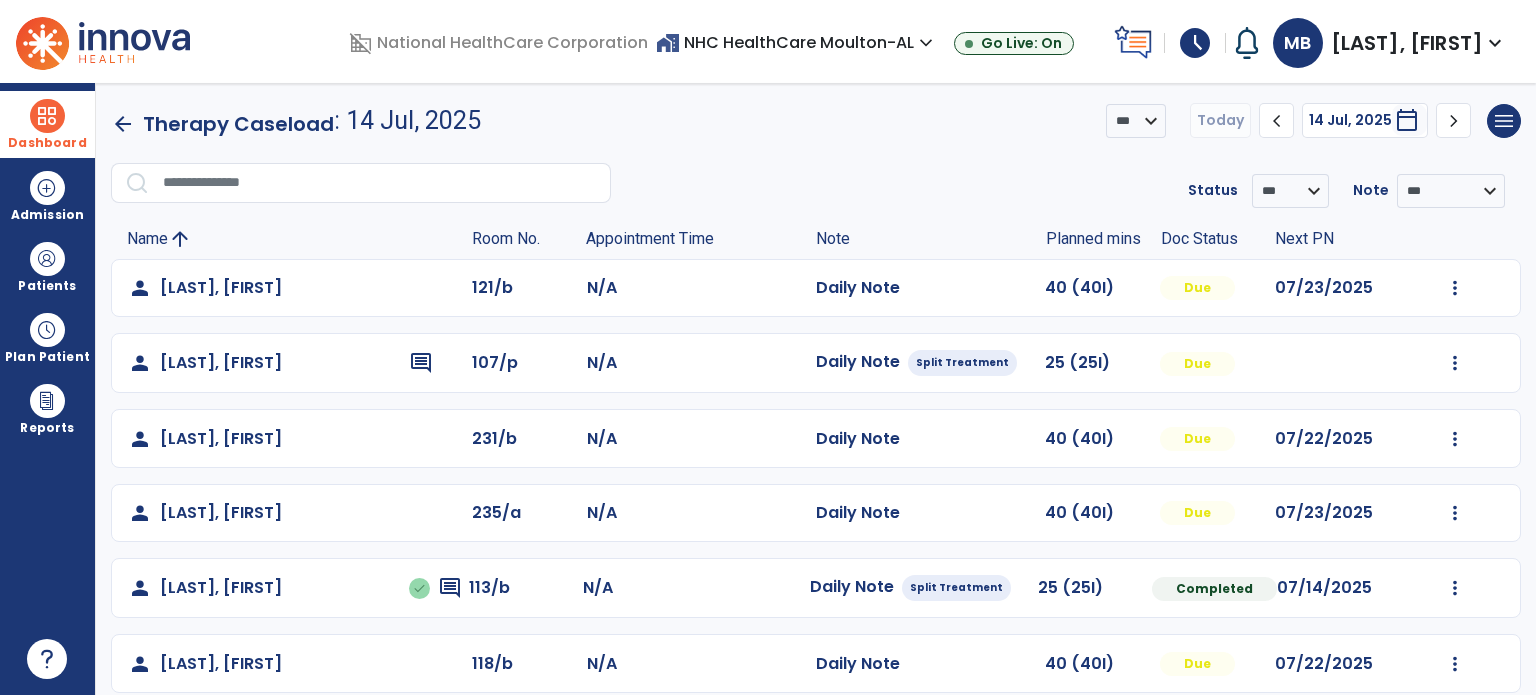 scroll, scrollTop: 395, scrollLeft: 0, axis: vertical 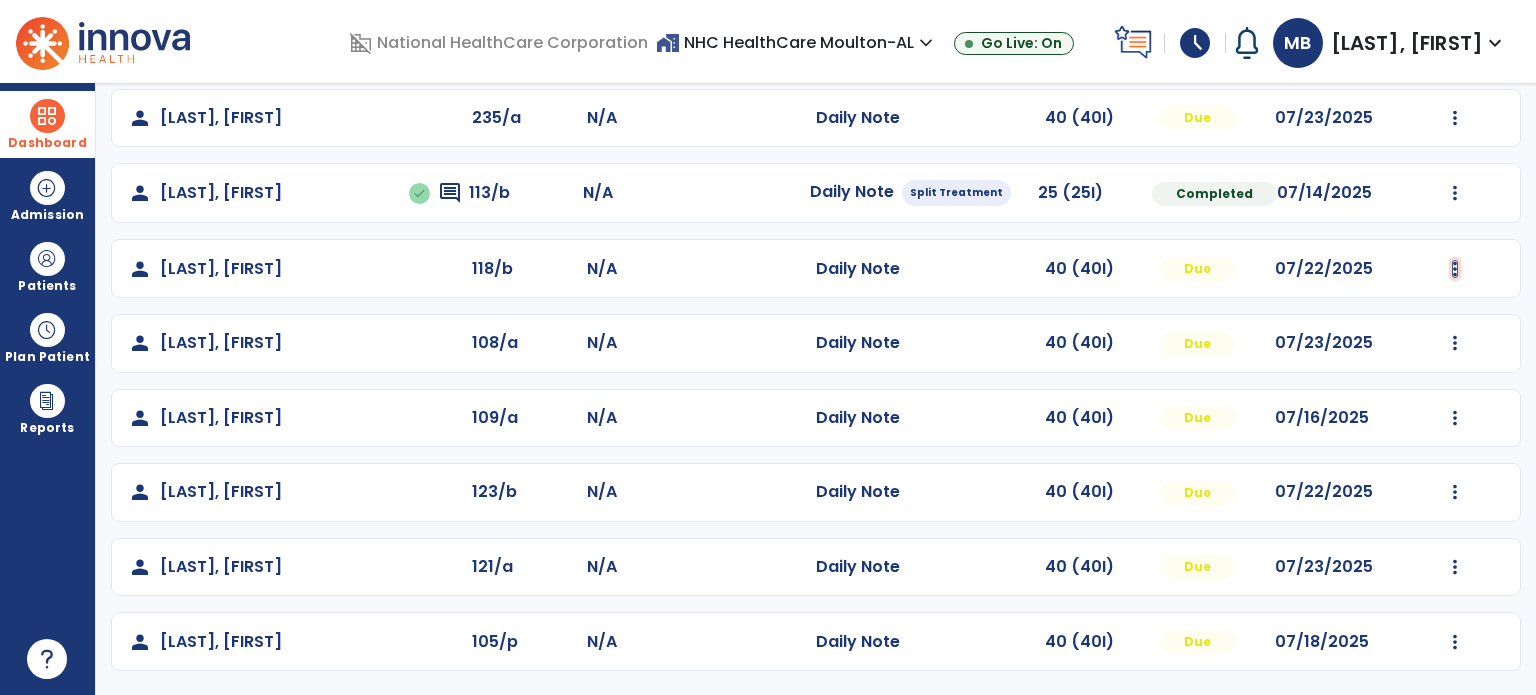 click at bounding box center (1455, -107) 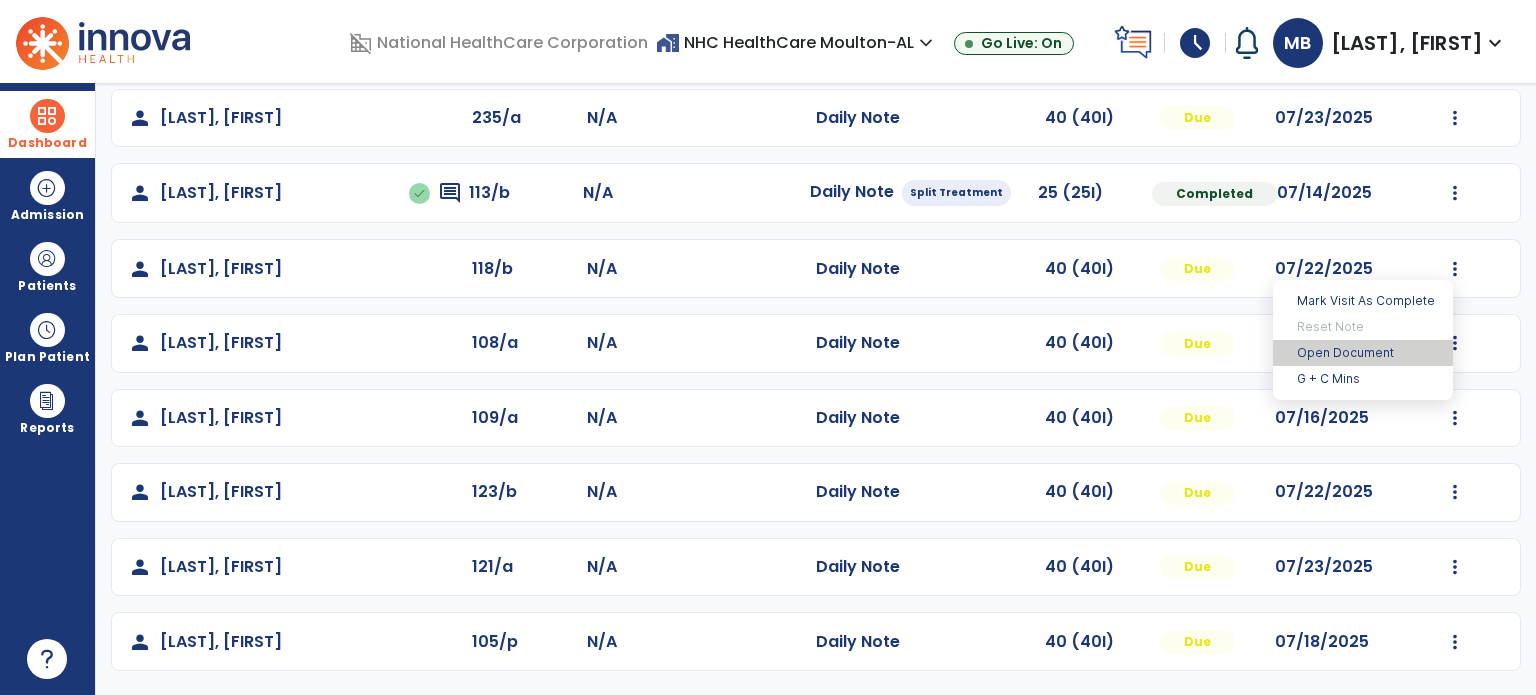 click on "Open Document" at bounding box center (1363, 353) 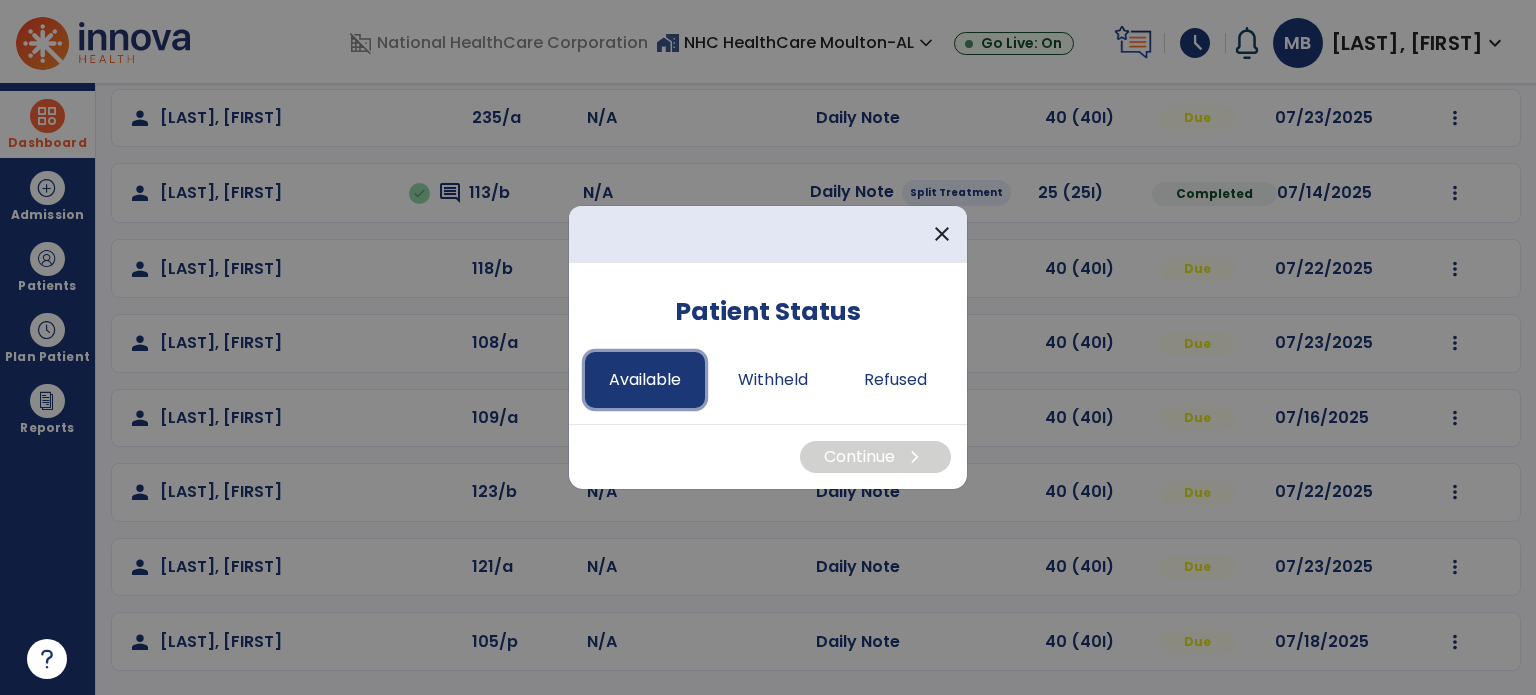 click on "Available" at bounding box center (645, 380) 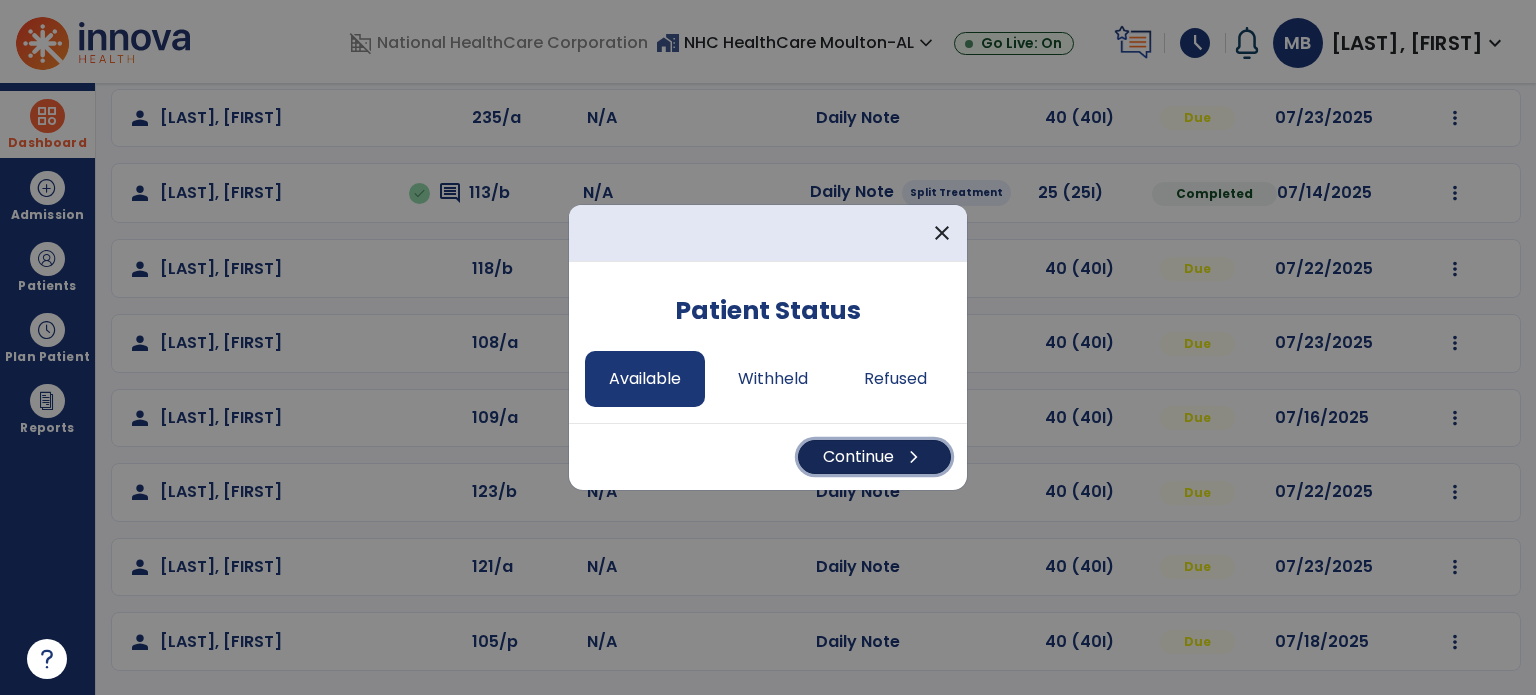 click on "Continue   chevron_right" at bounding box center [874, 457] 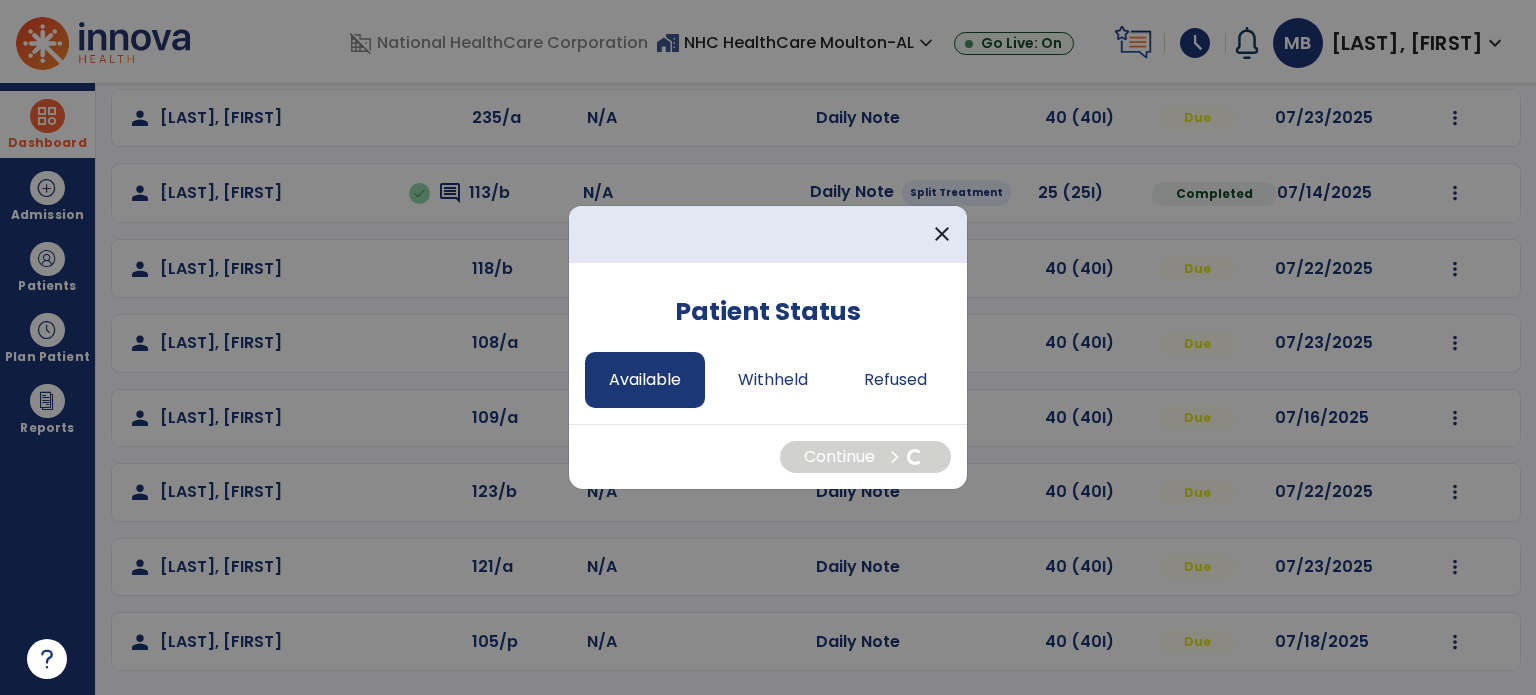 select on "*" 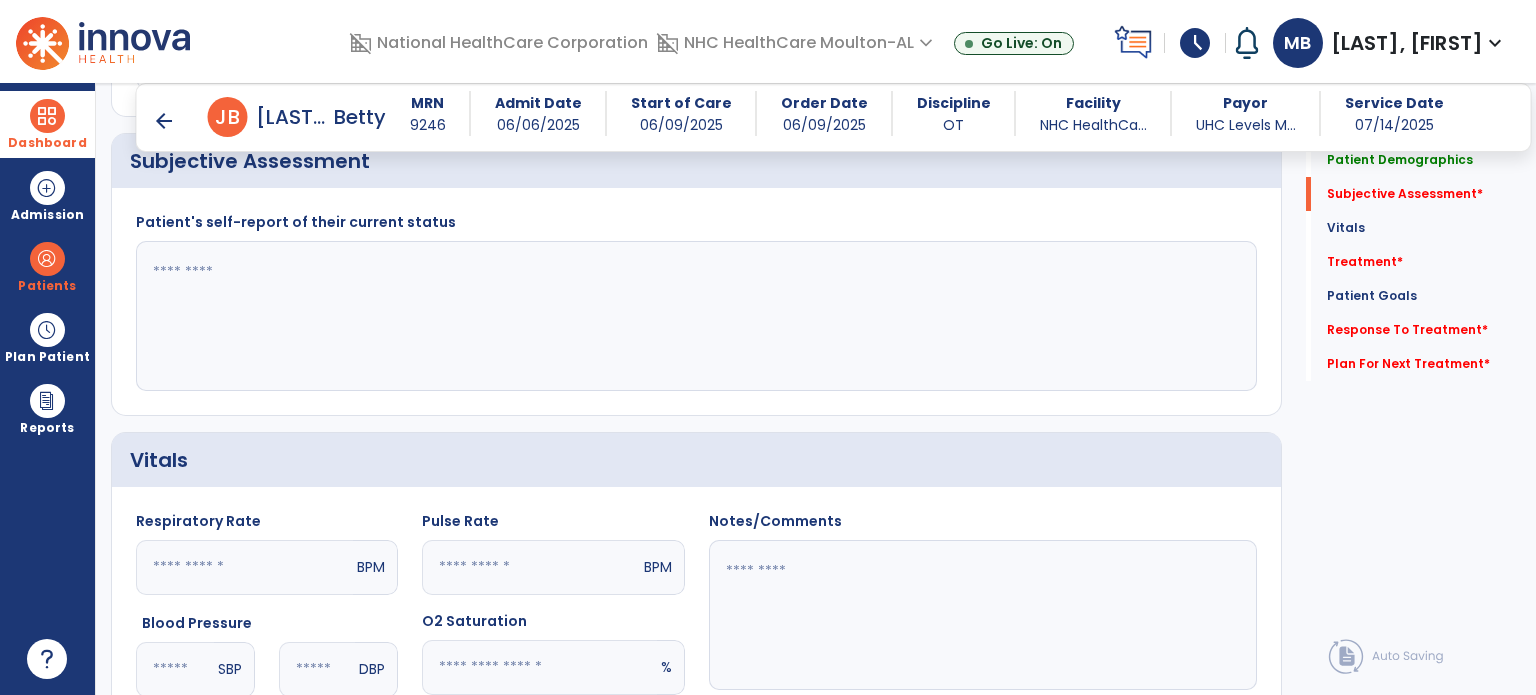scroll, scrollTop: 448, scrollLeft: 0, axis: vertical 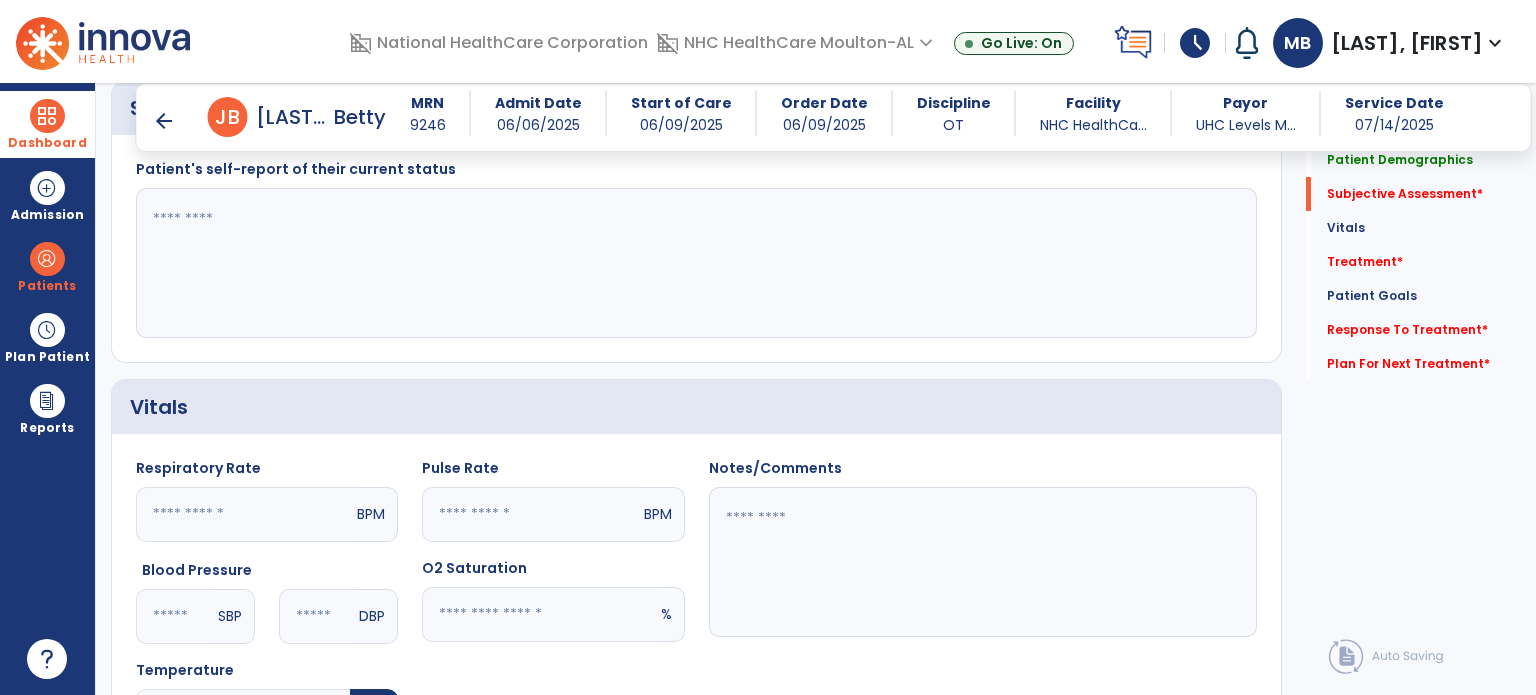 click 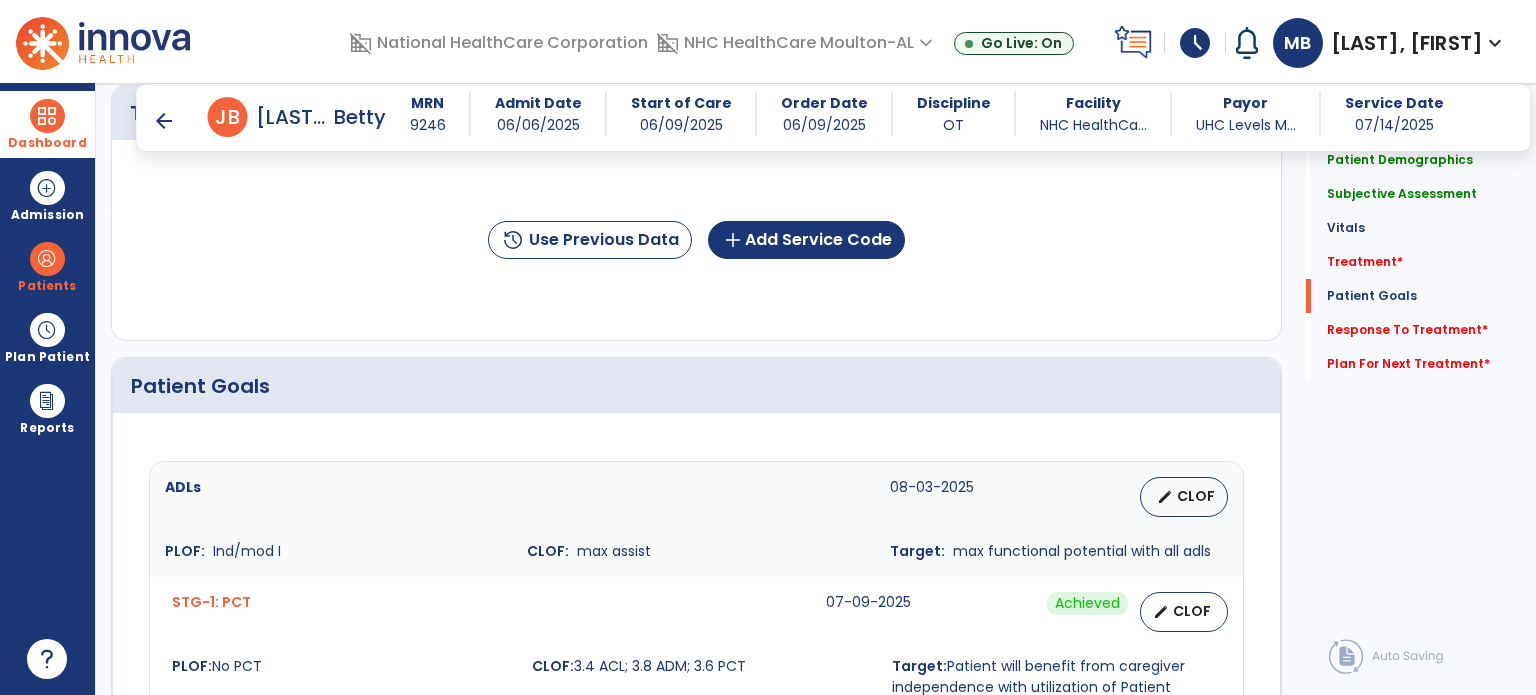 scroll, scrollTop: 1185, scrollLeft: 0, axis: vertical 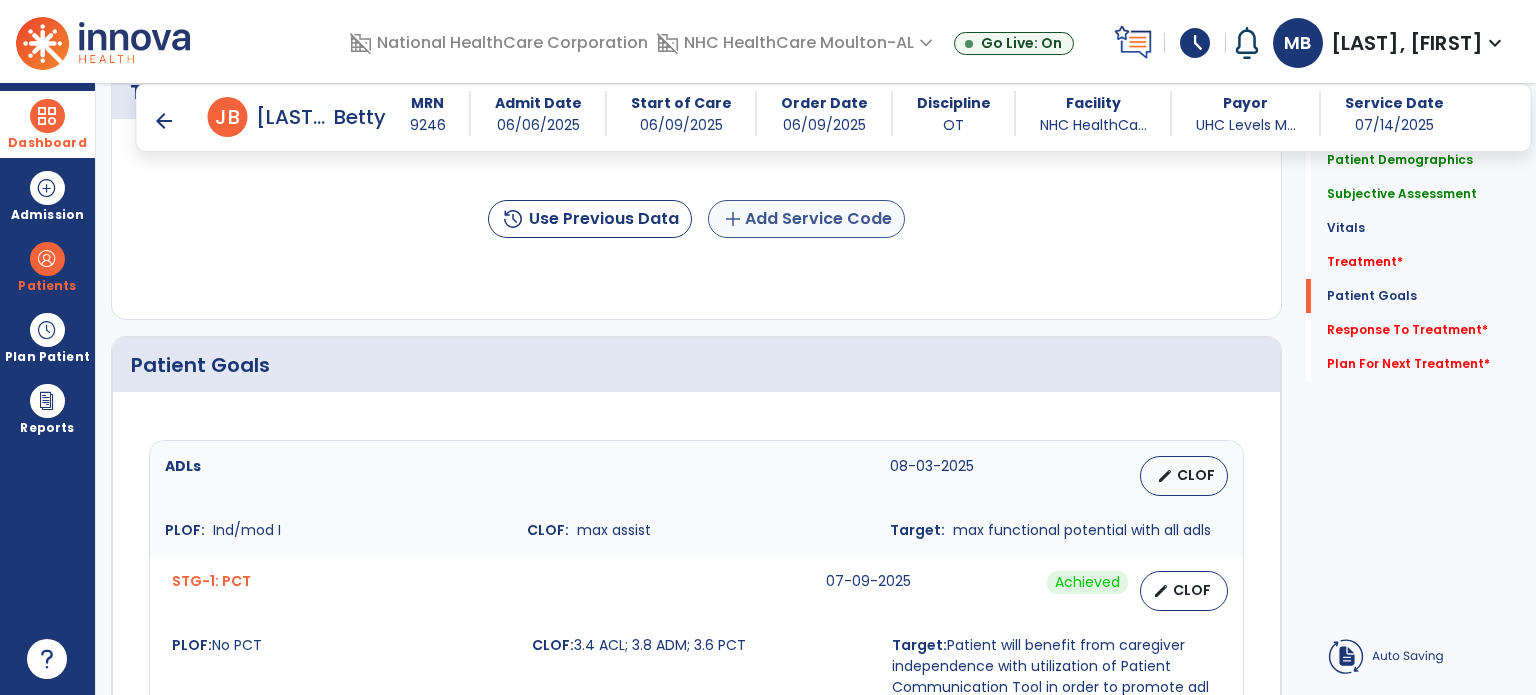 type on "**********" 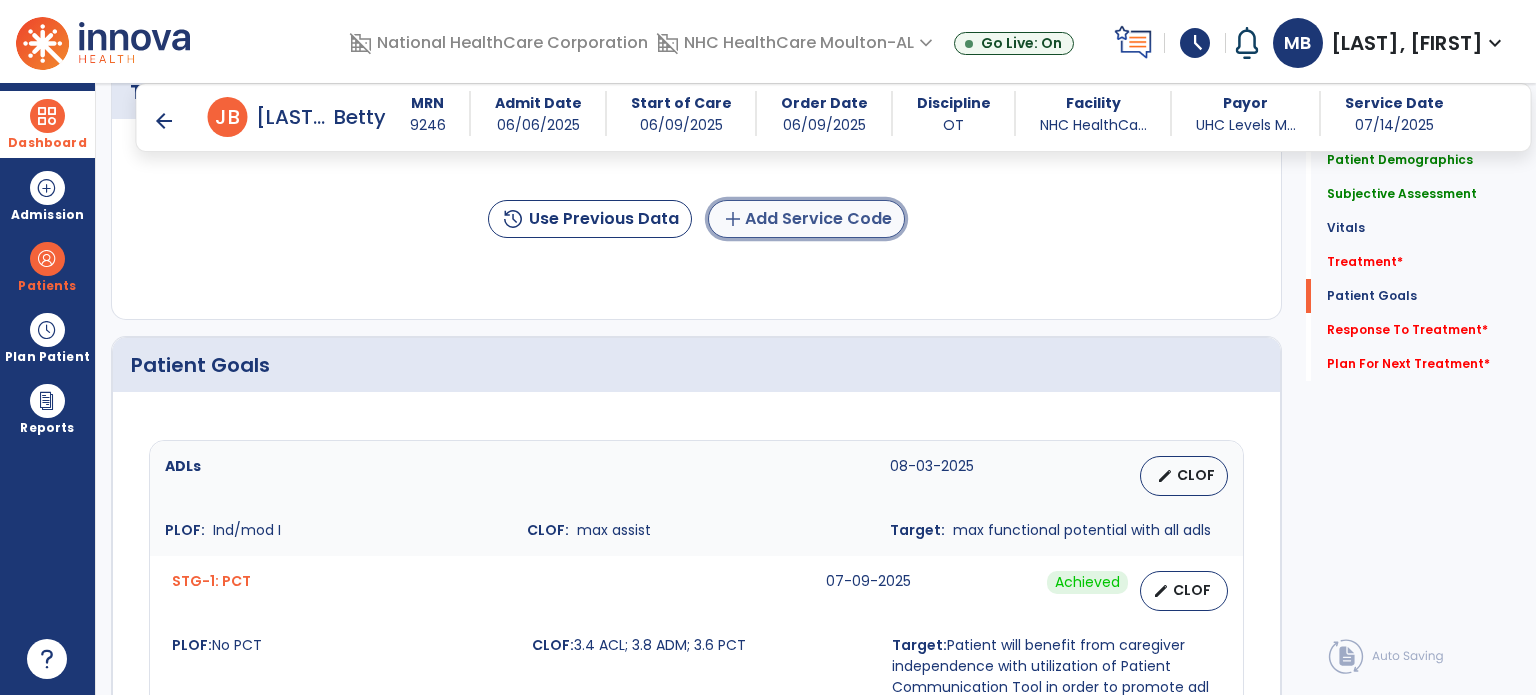 click on "add  Add Service Code" 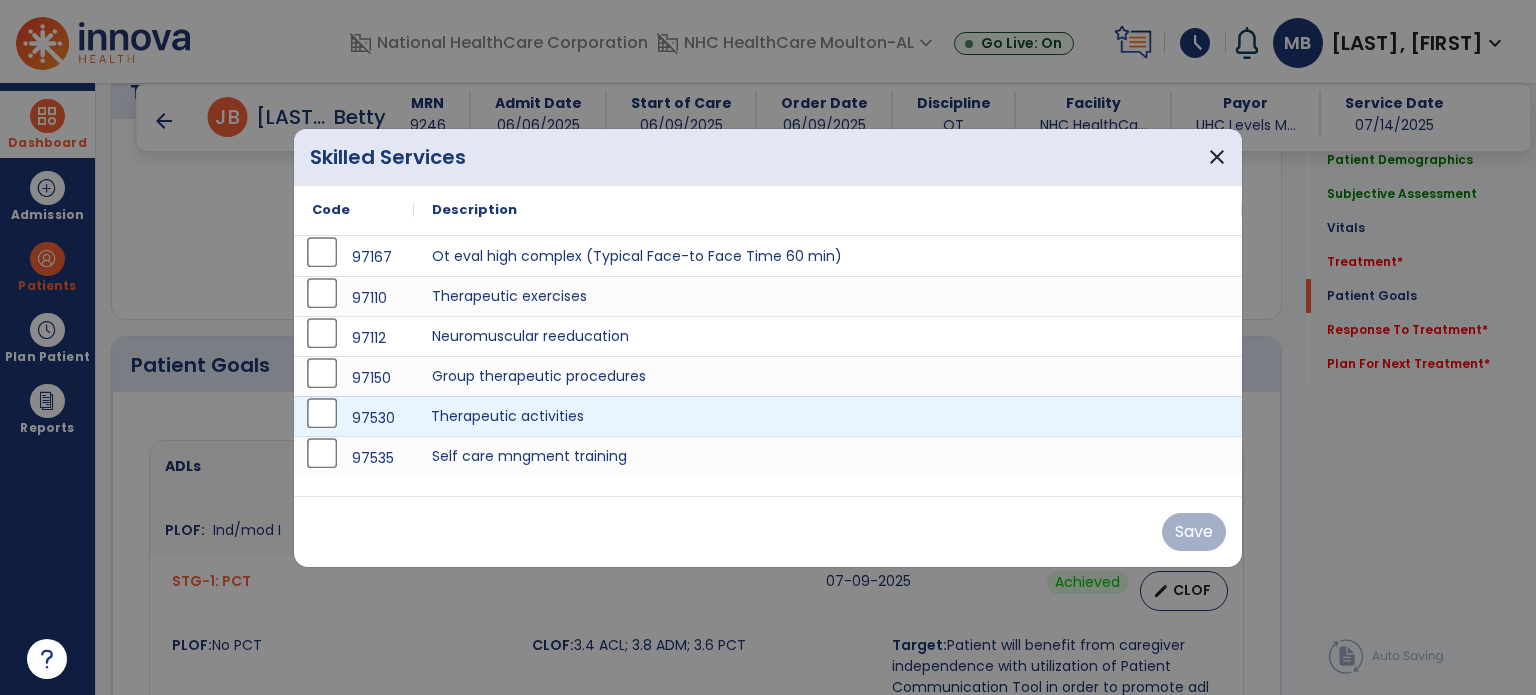 click on "Therapeutic activities" at bounding box center [828, 416] 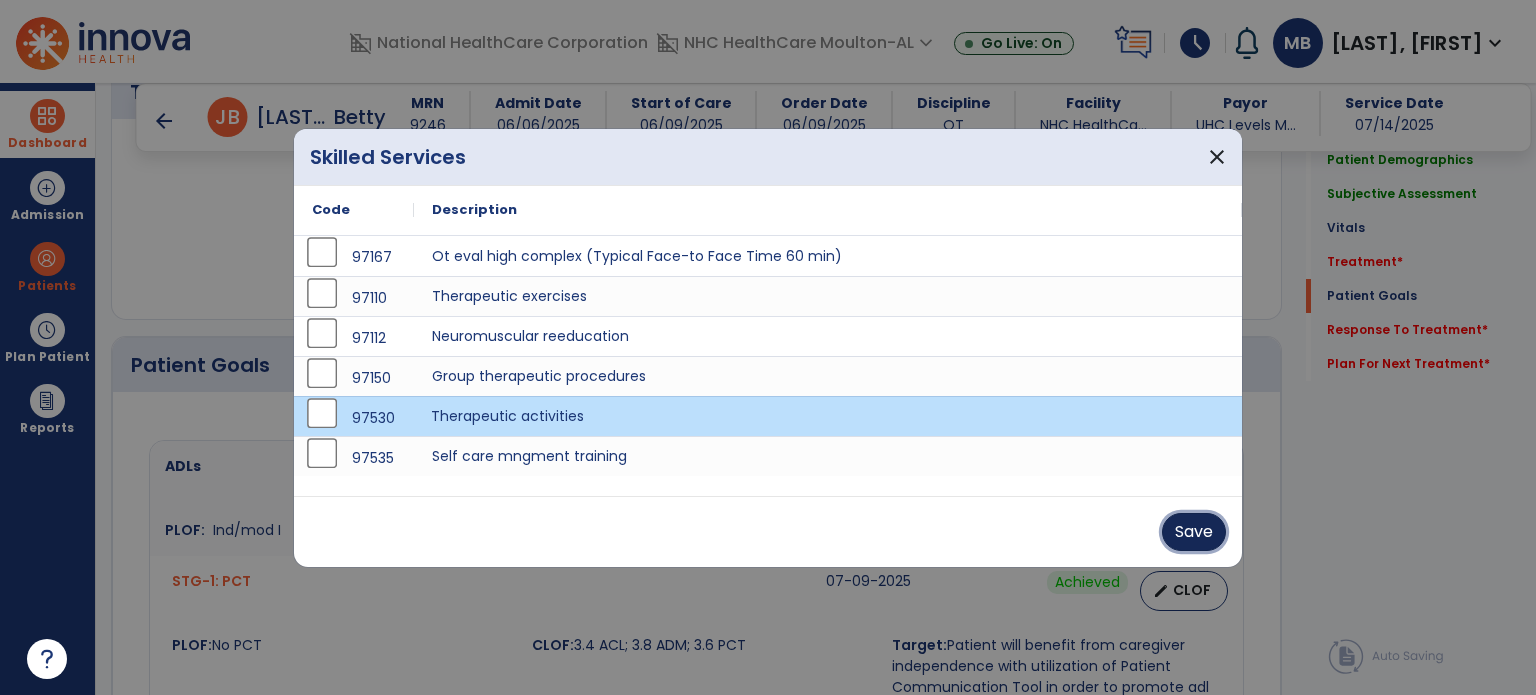 click on "Save" at bounding box center [1194, 532] 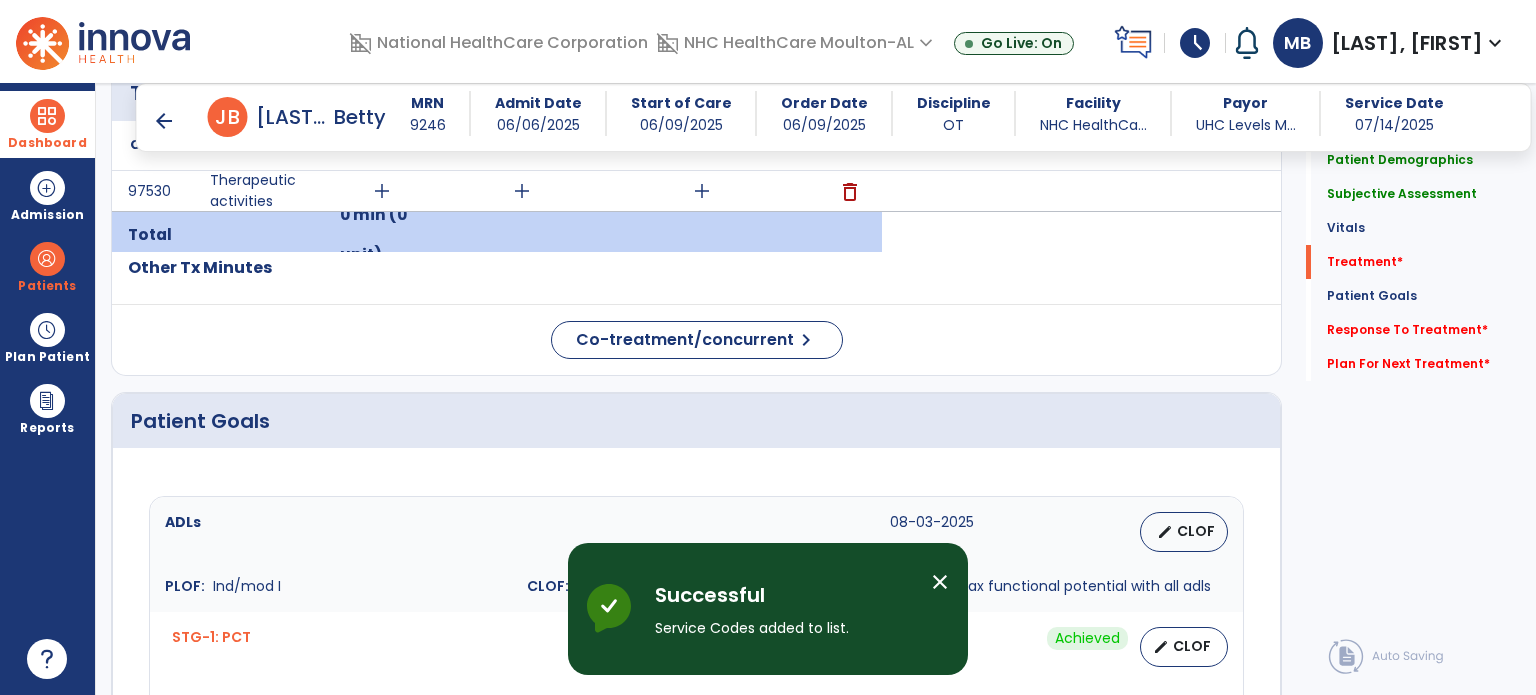 scroll, scrollTop: 1186, scrollLeft: 0, axis: vertical 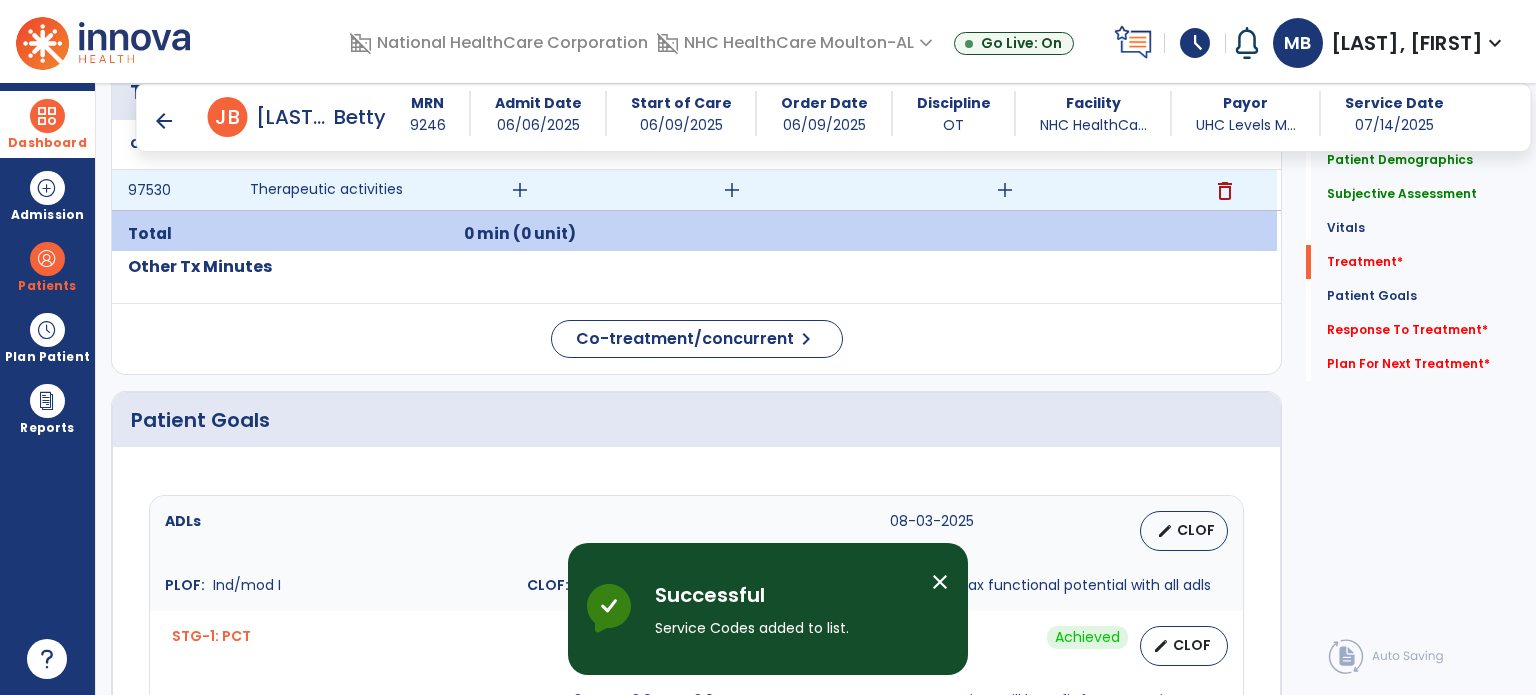 click on "add" at bounding box center (520, 190) 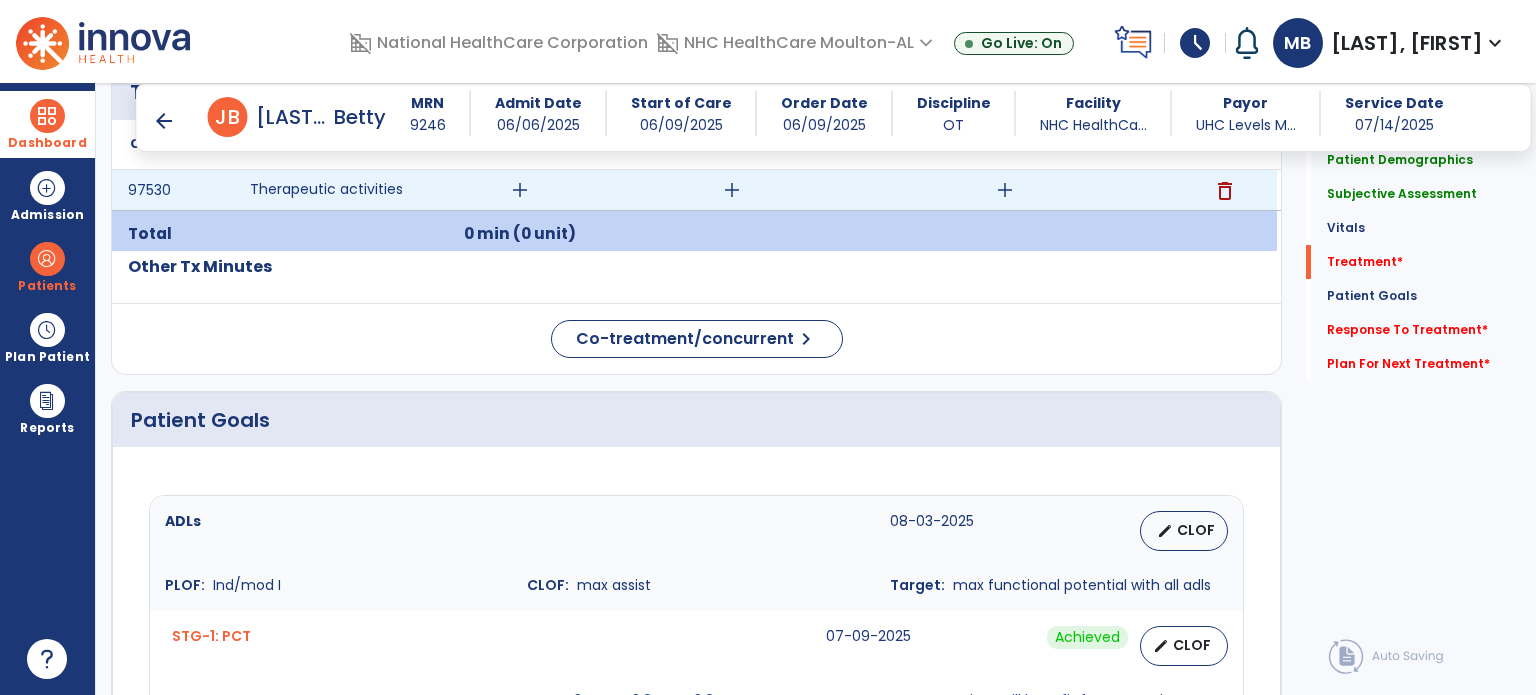 click on "add" at bounding box center [520, 190] 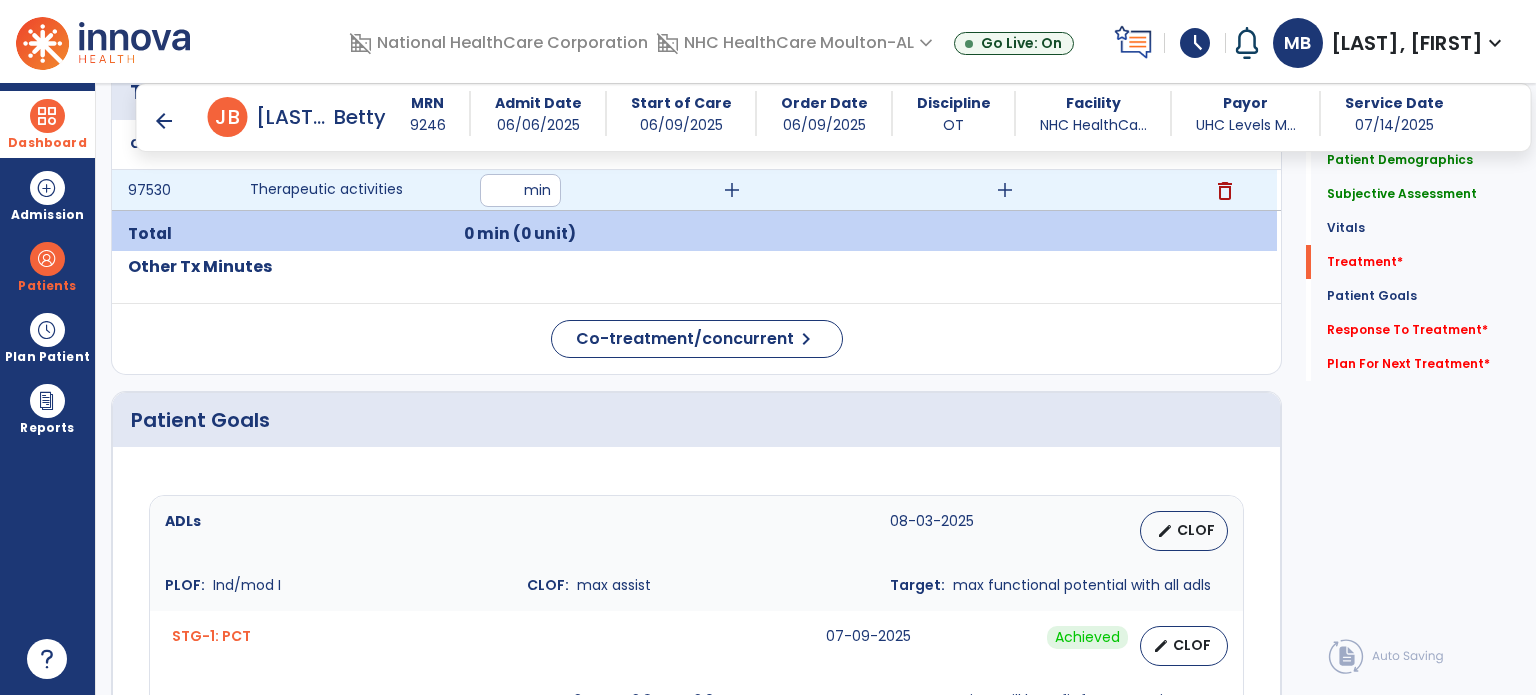 type on "*" 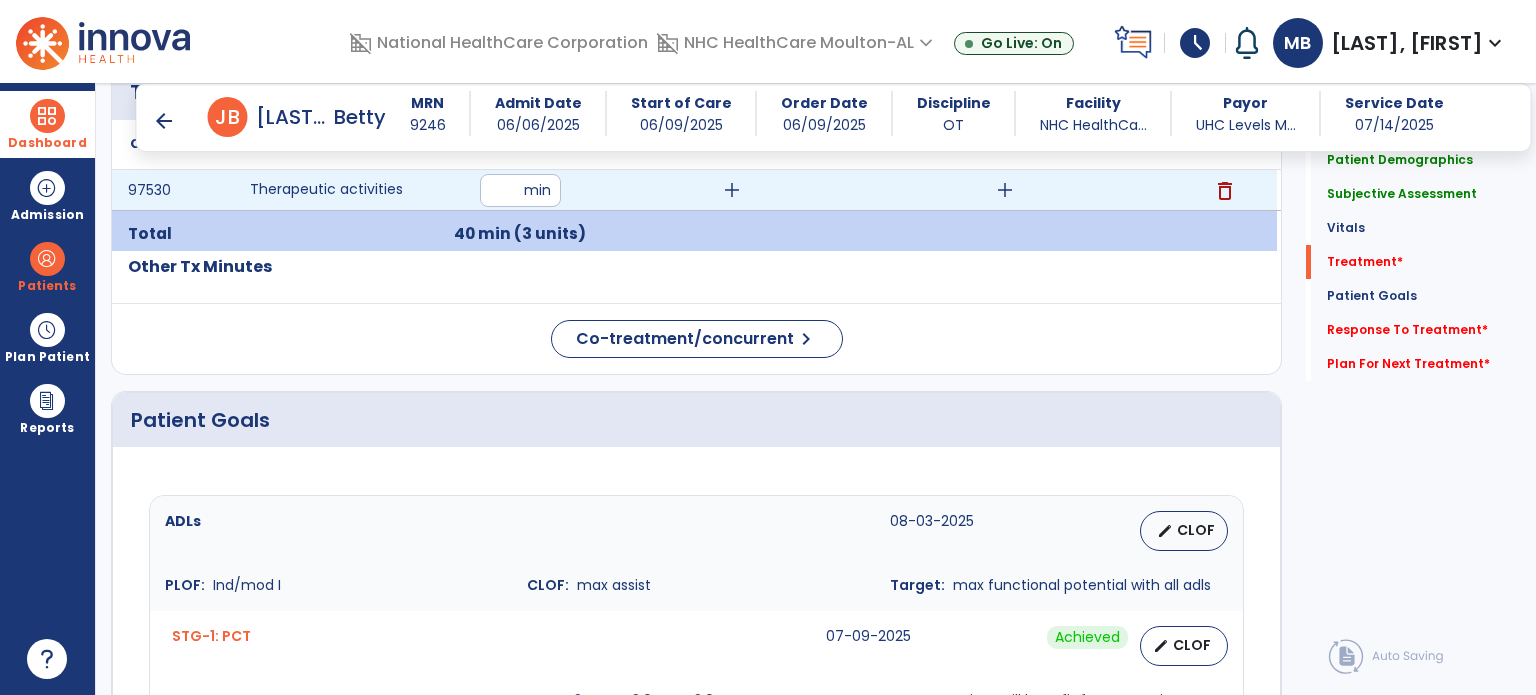 click on "add" at bounding box center [732, 190] 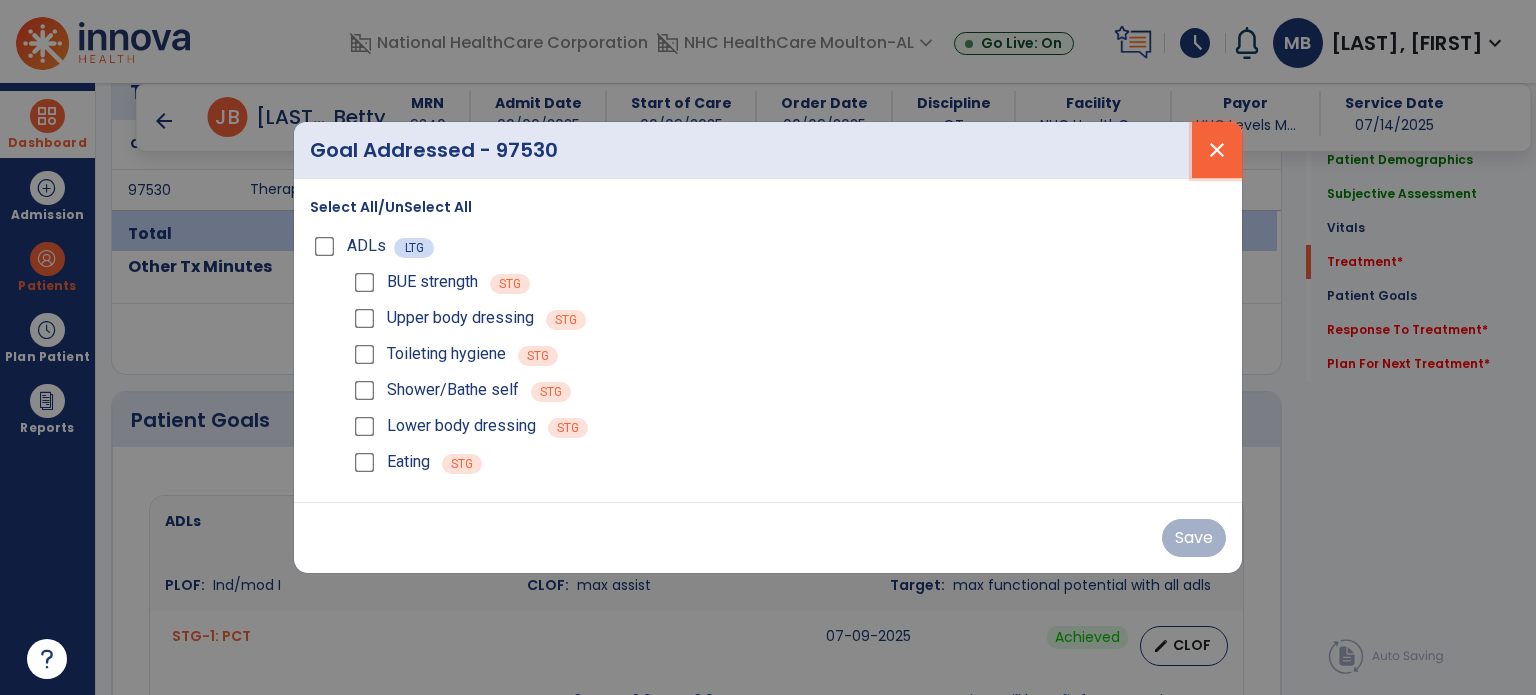 click on "close" at bounding box center (1217, 150) 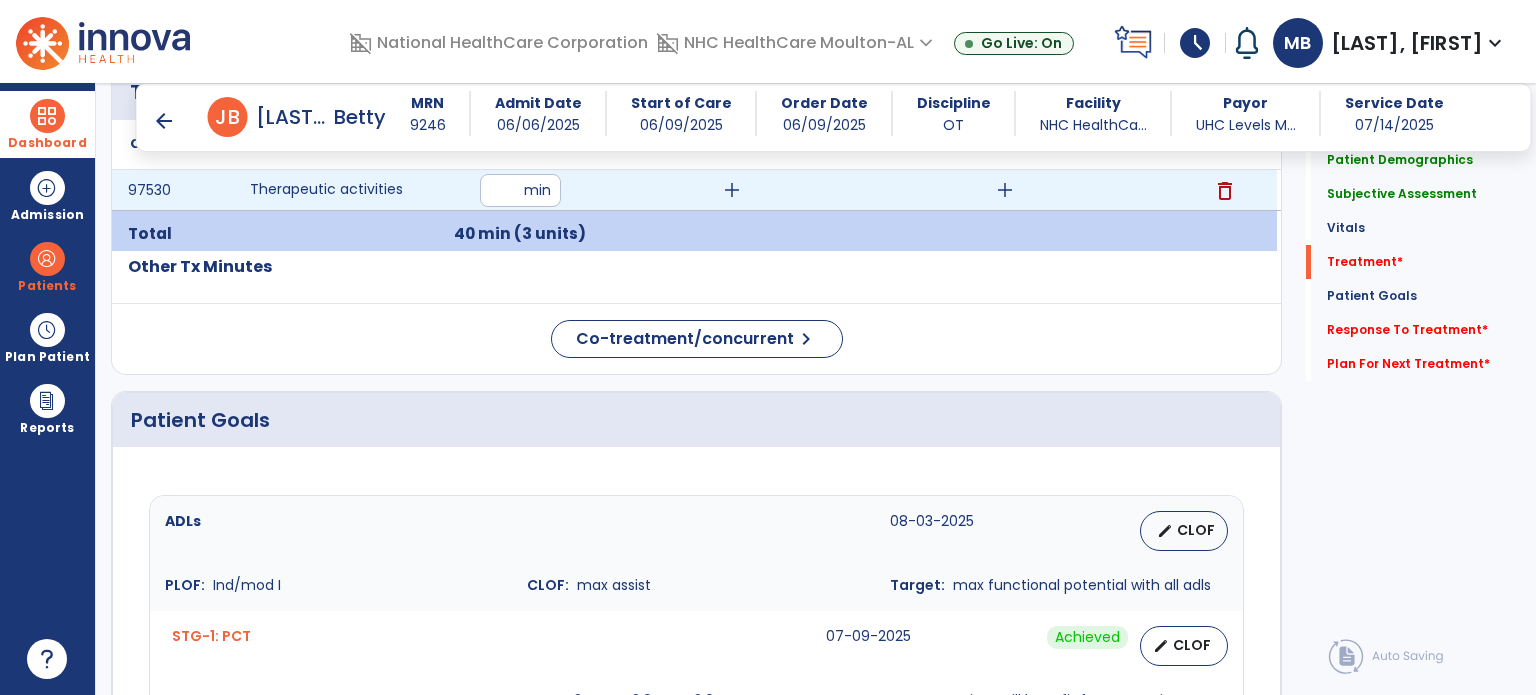 click on "**" at bounding box center [520, 190] 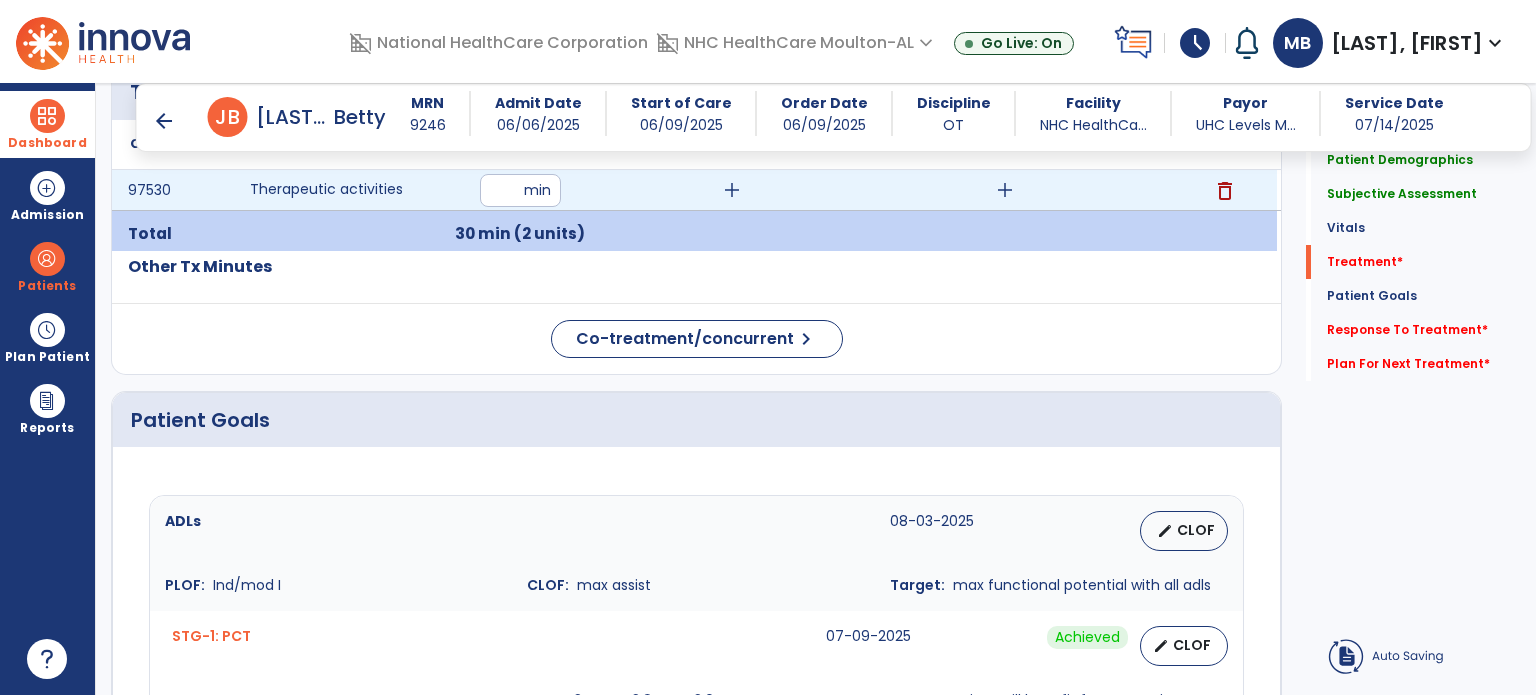 click on "add" at bounding box center [732, 190] 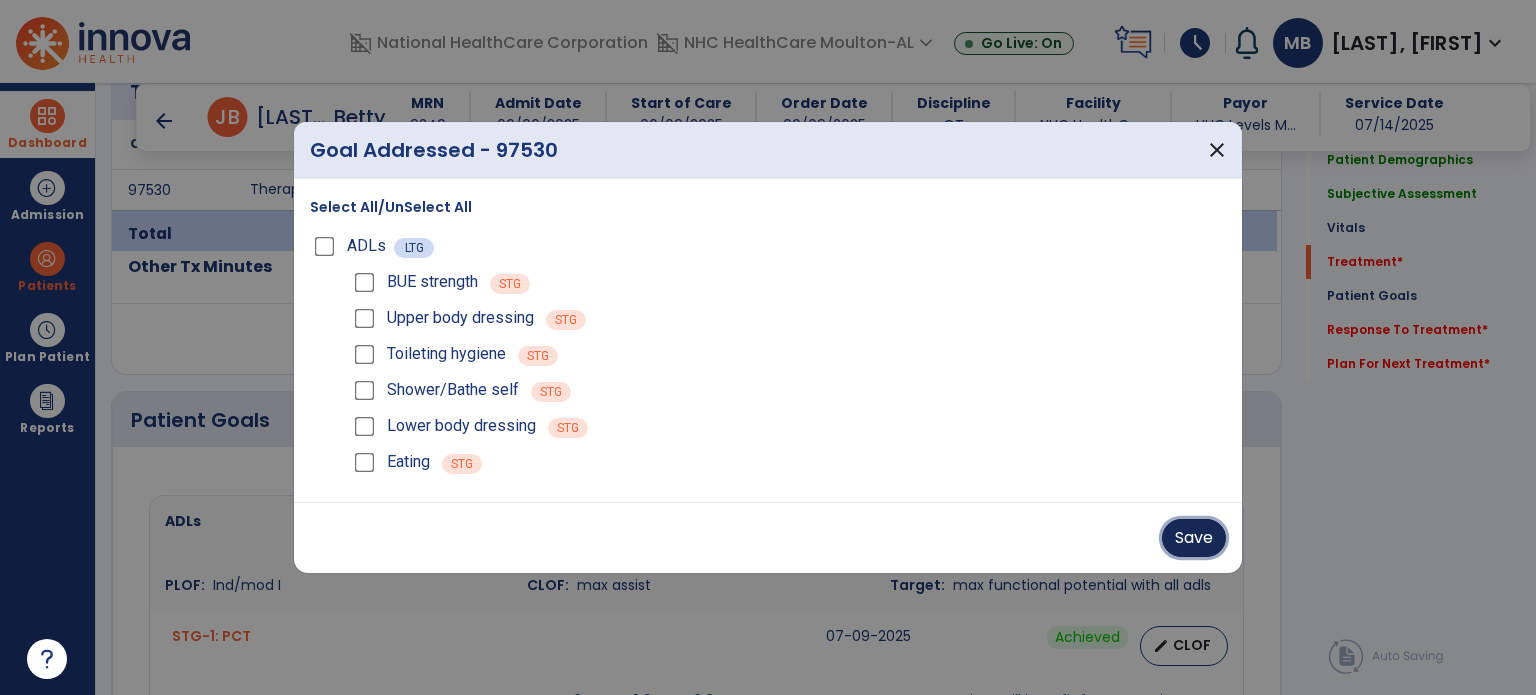 click on "Save" at bounding box center (1194, 538) 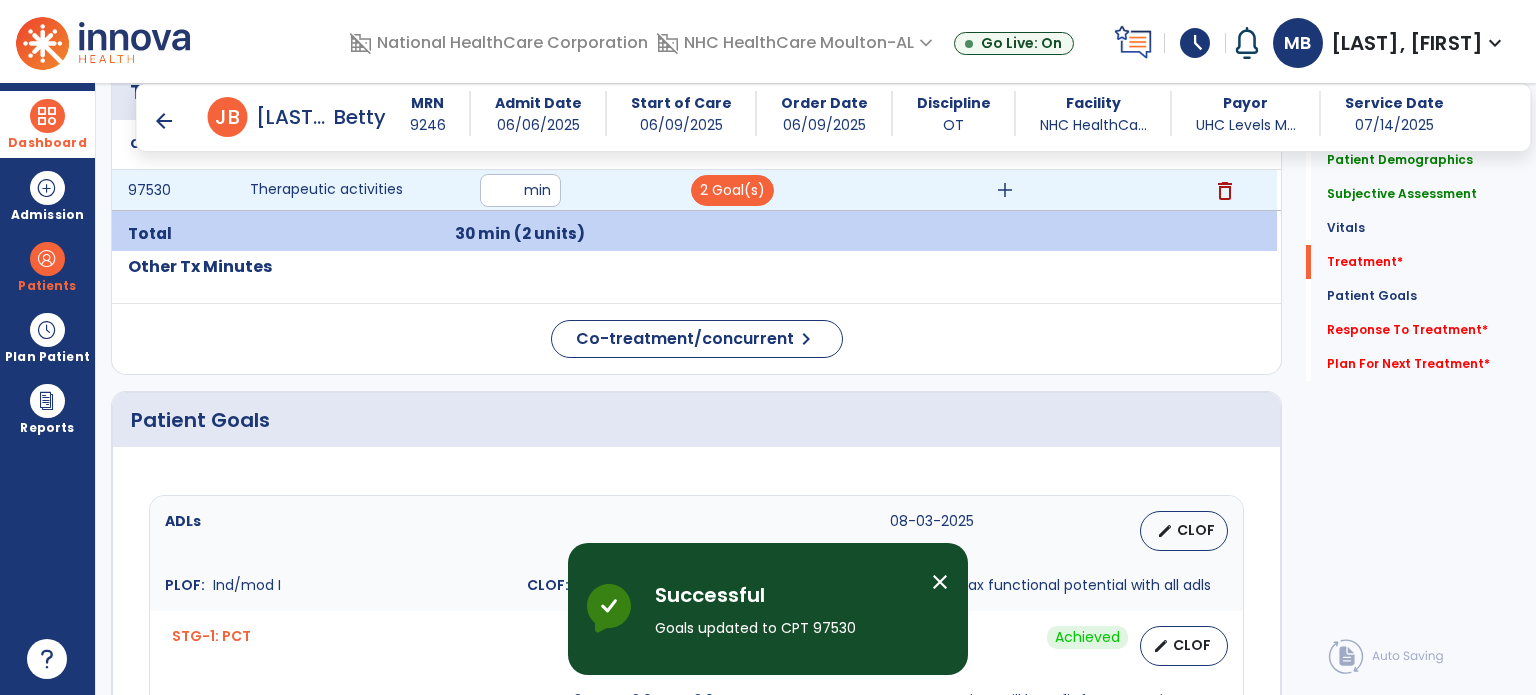 click on "add" at bounding box center (1004, 190) 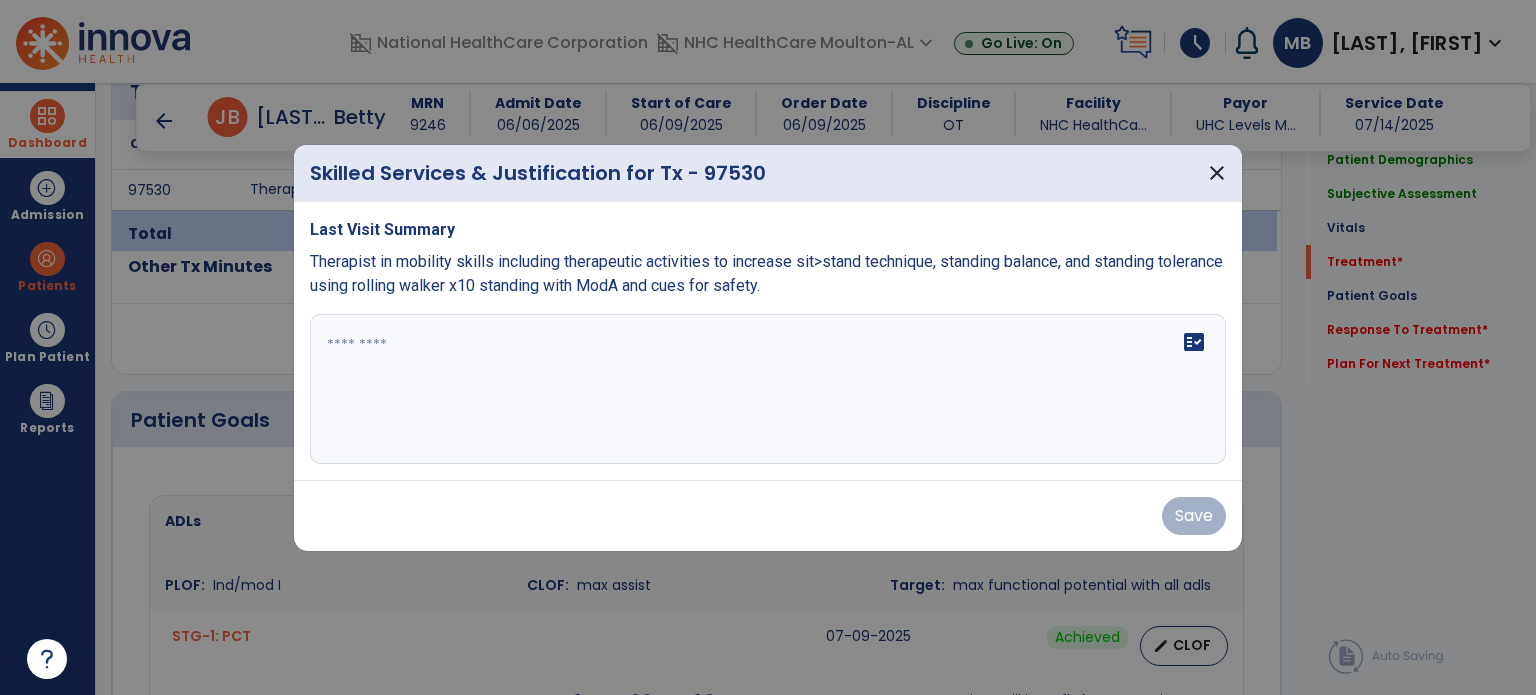click on "fact_check" at bounding box center (768, 389) 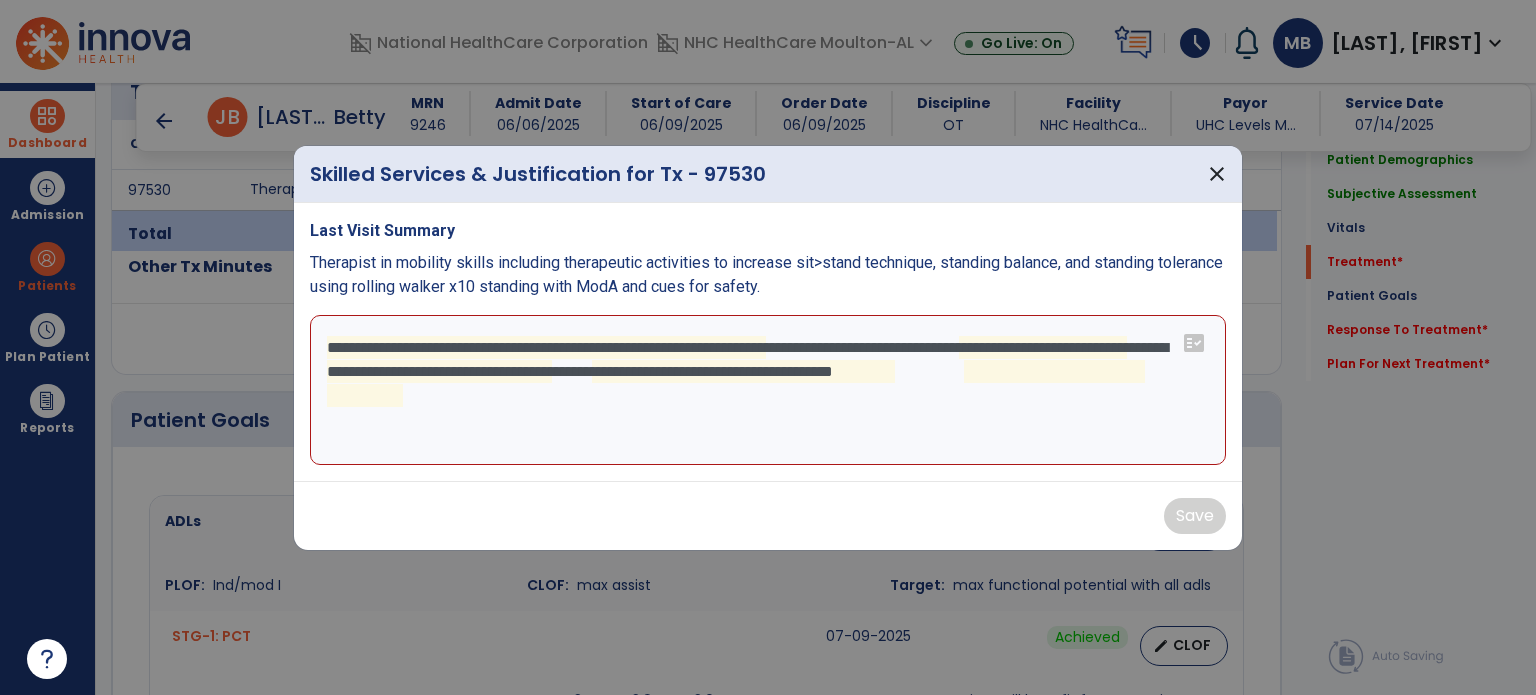 click on "**********" at bounding box center [768, 390] 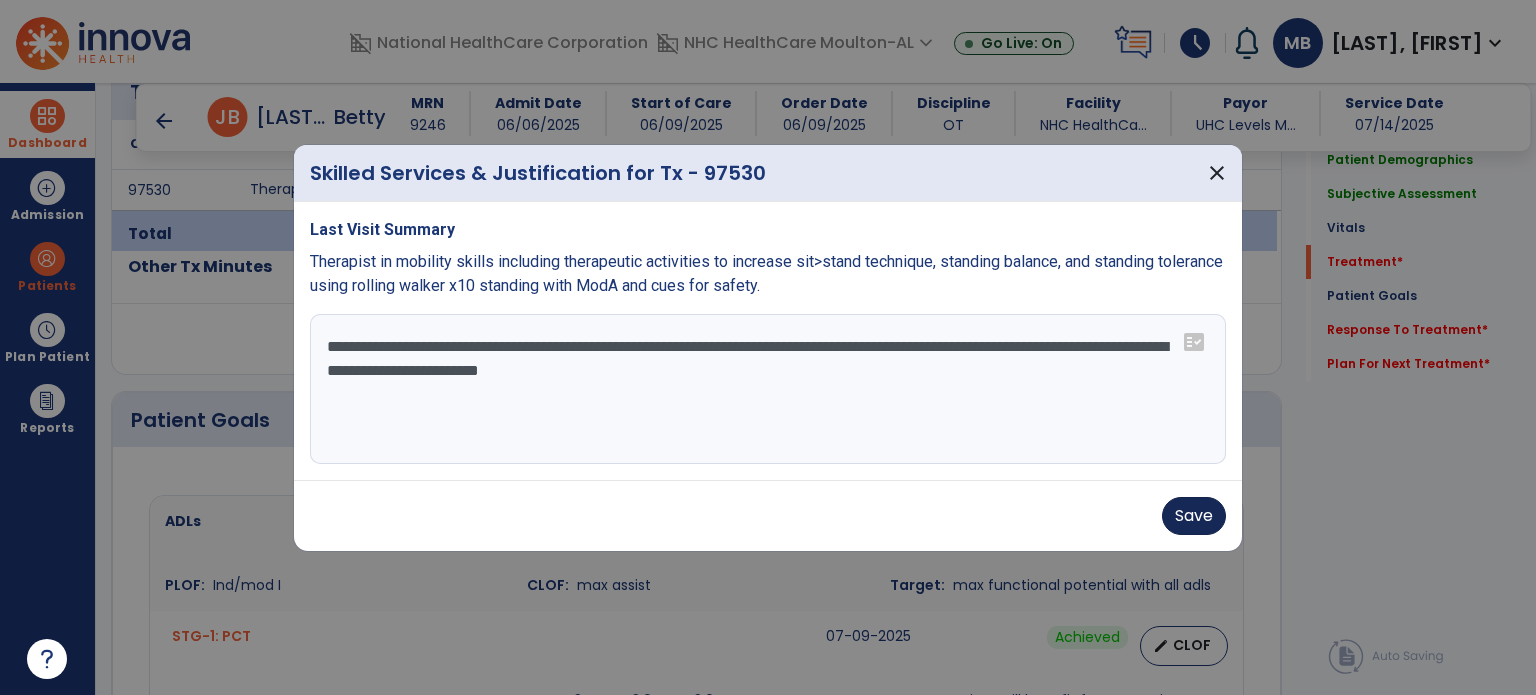 type on "**********" 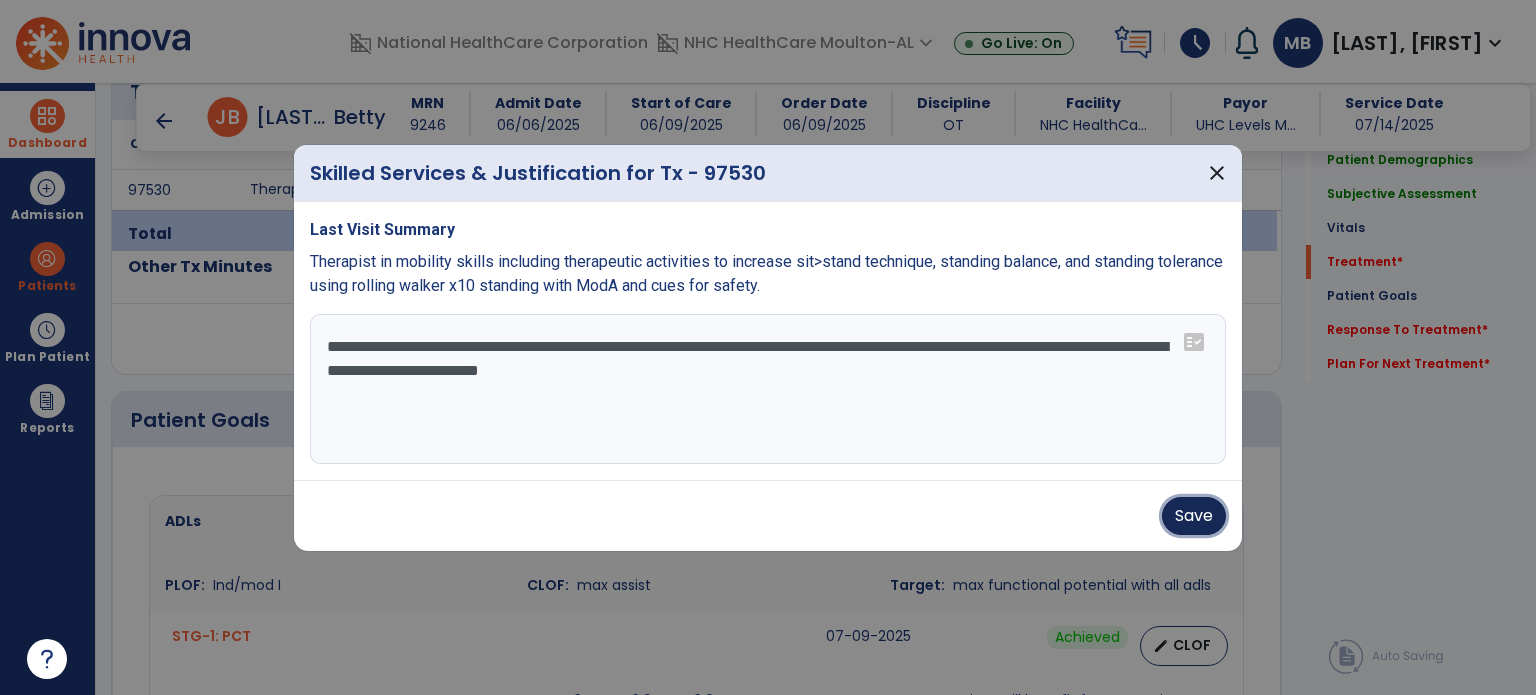 click on "Save" at bounding box center [1194, 516] 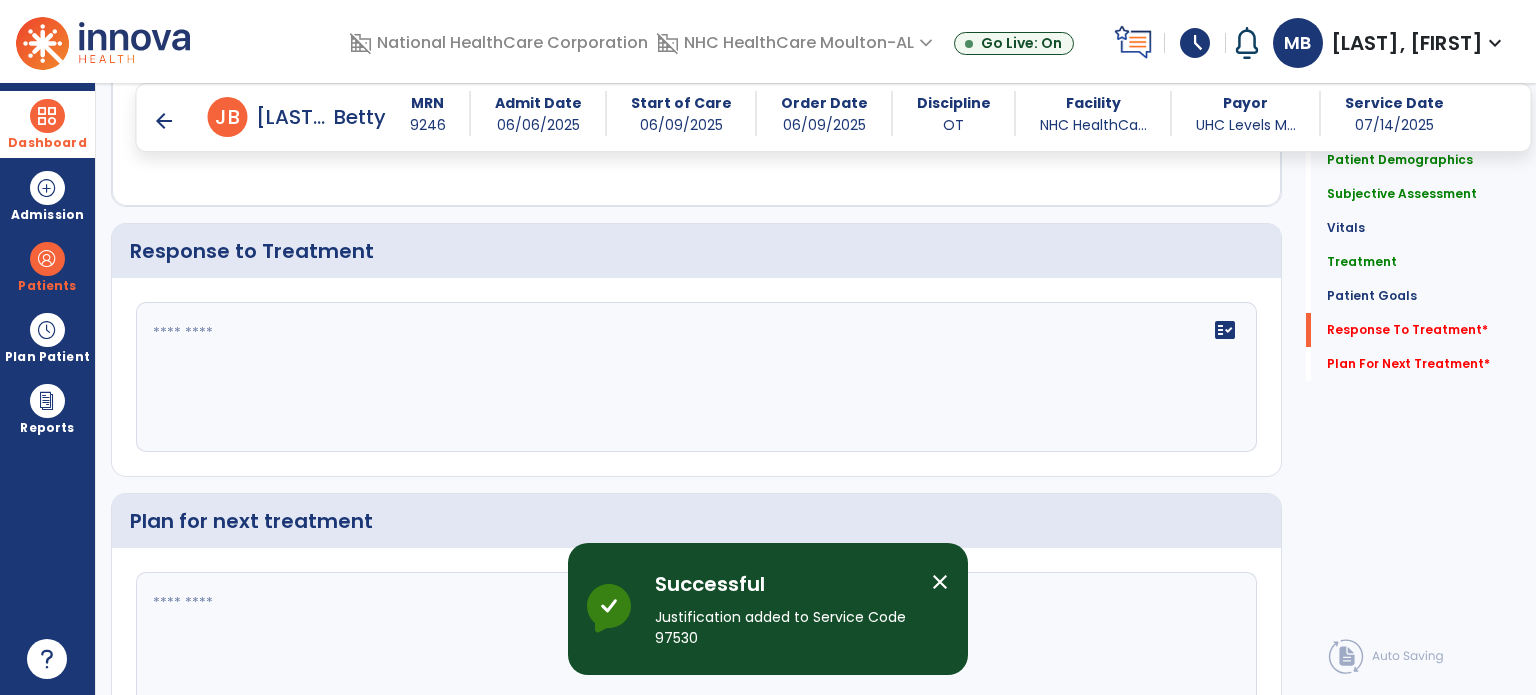 scroll, scrollTop: 2655, scrollLeft: 0, axis: vertical 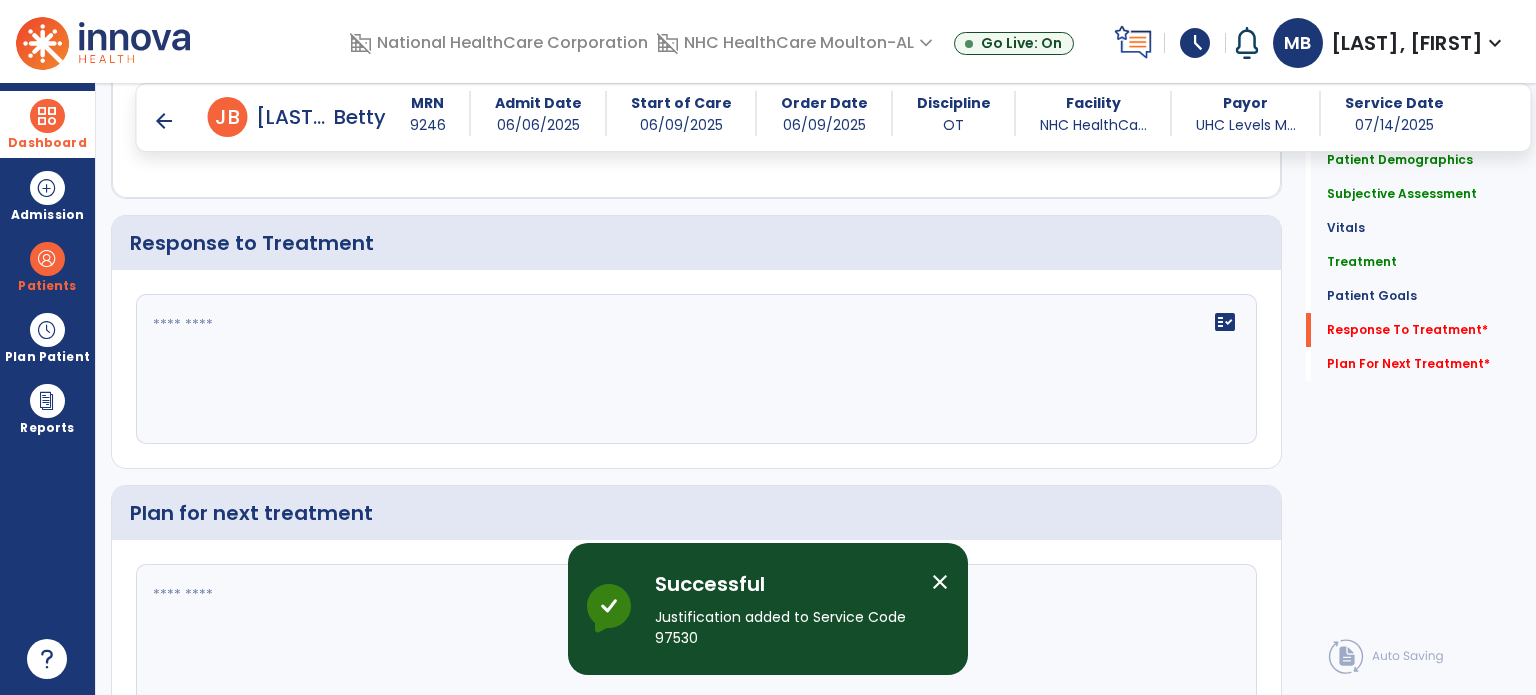 click on "fact_check" 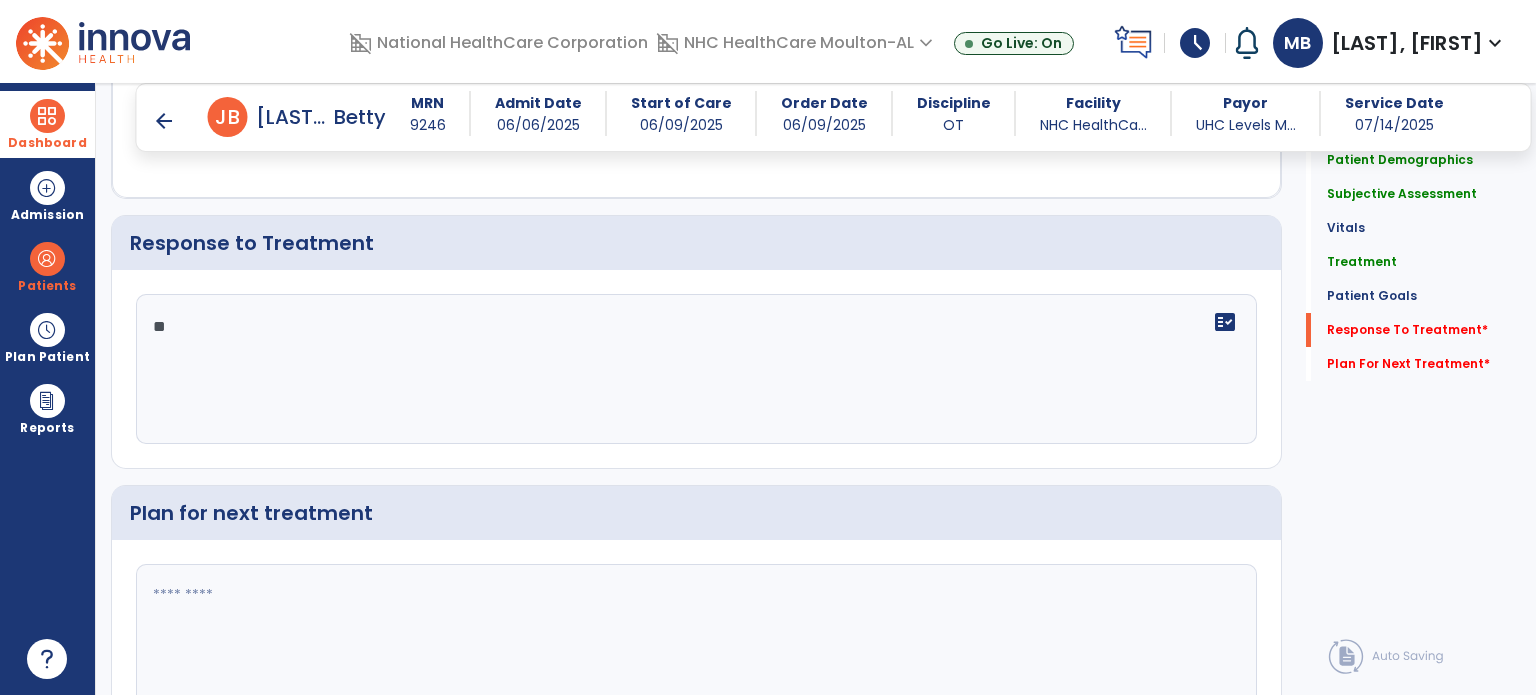 type on "*" 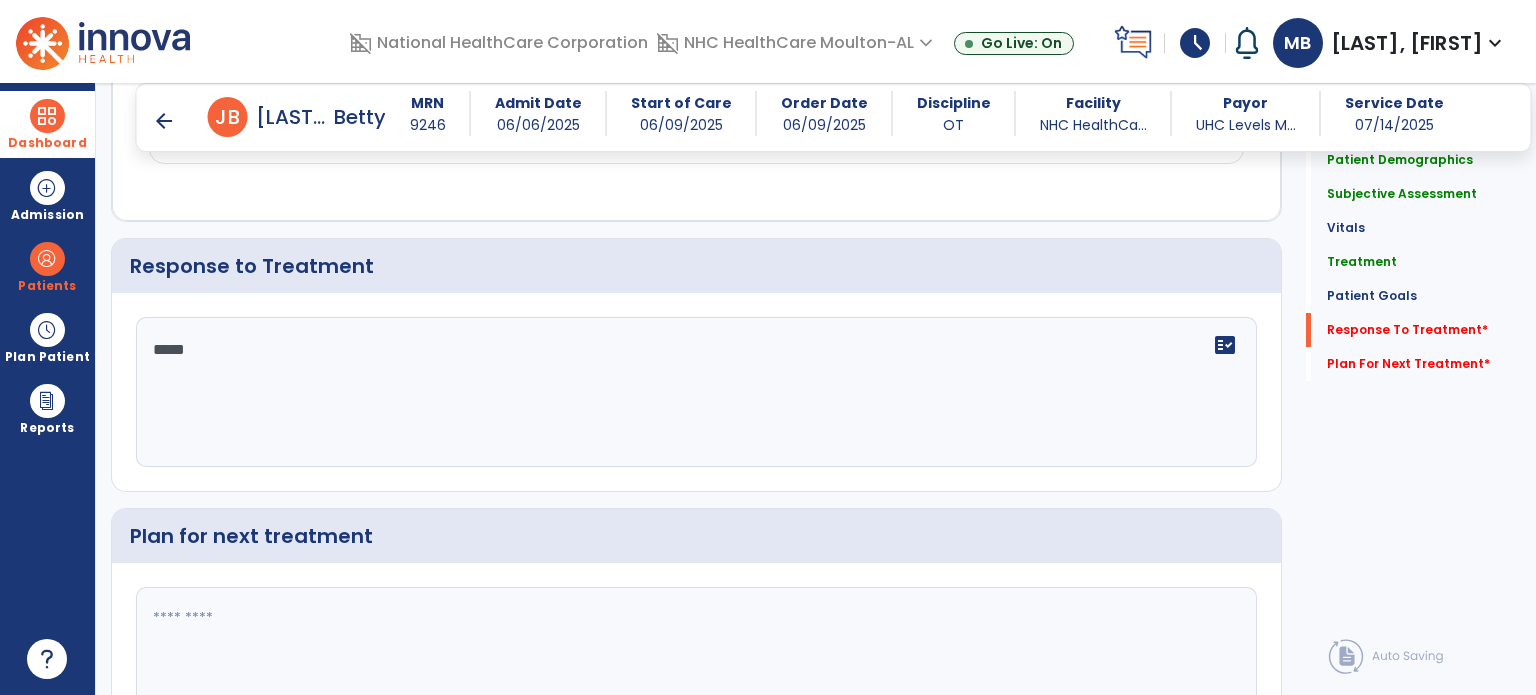 scroll, scrollTop: 2655, scrollLeft: 0, axis: vertical 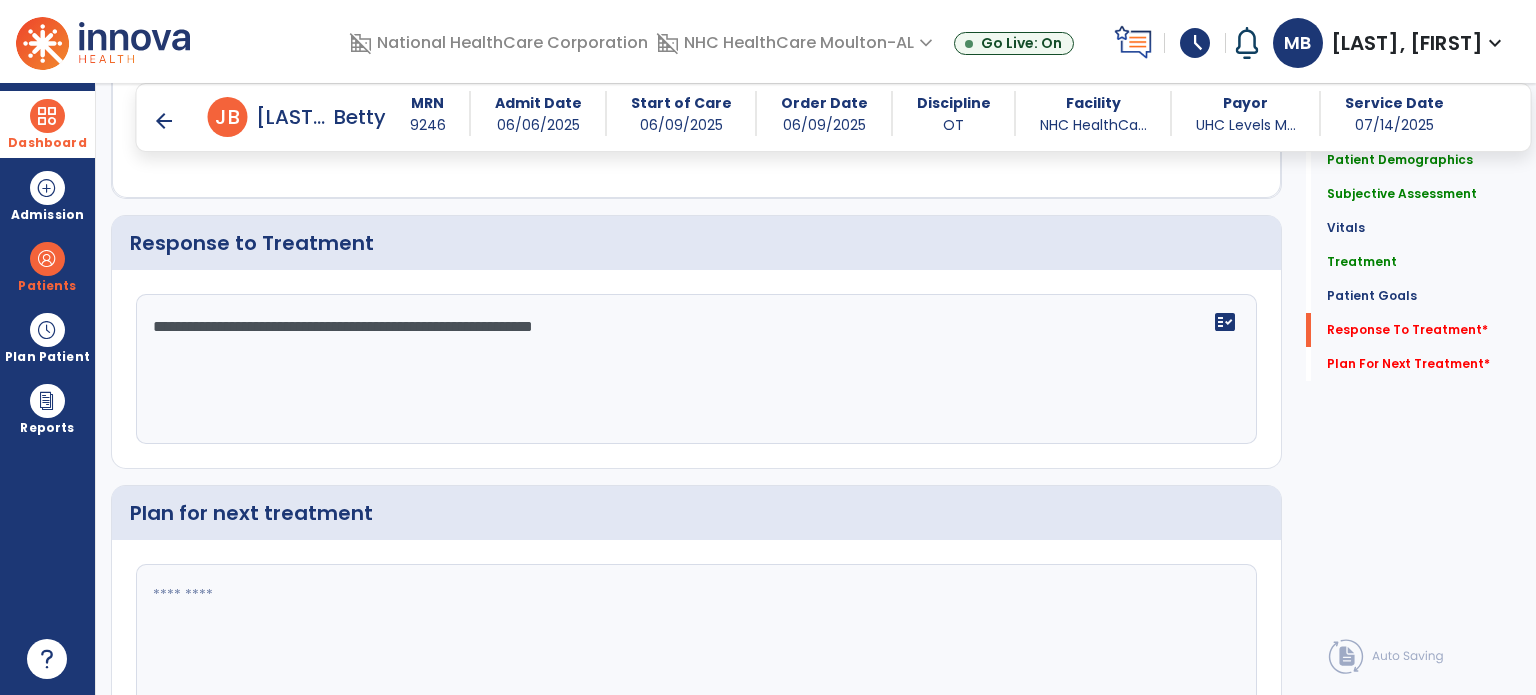 type on "**********" 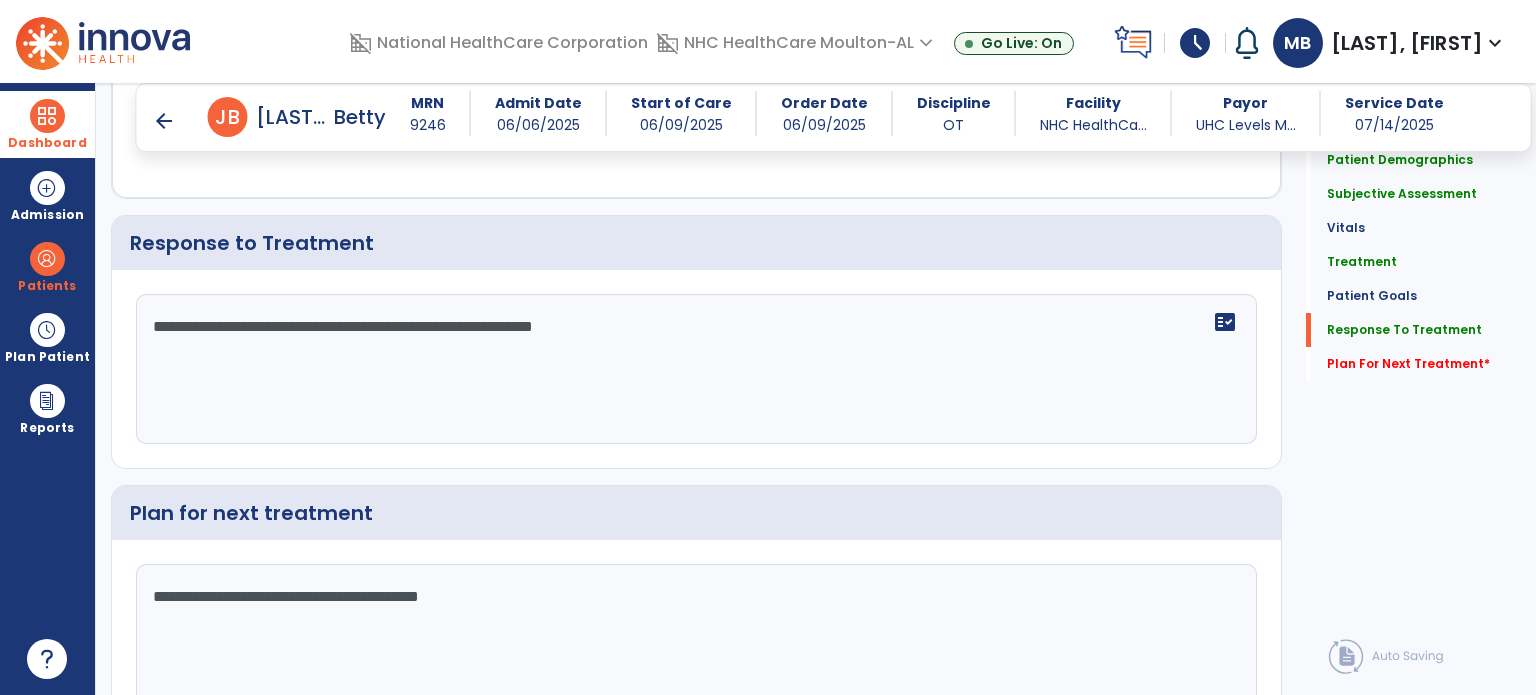 scroll, scrollTop: 2758, scrollLeft: 0, axis: vertical 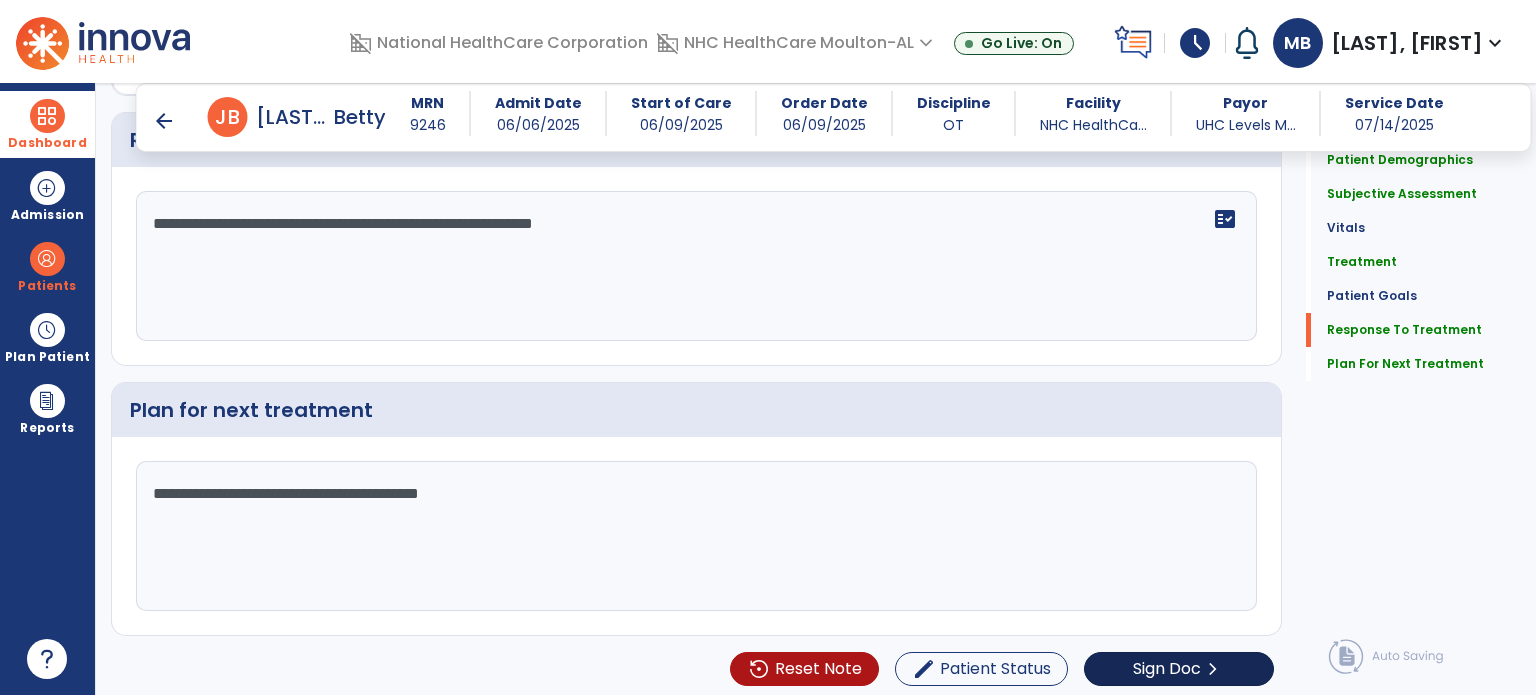 type on "**********" 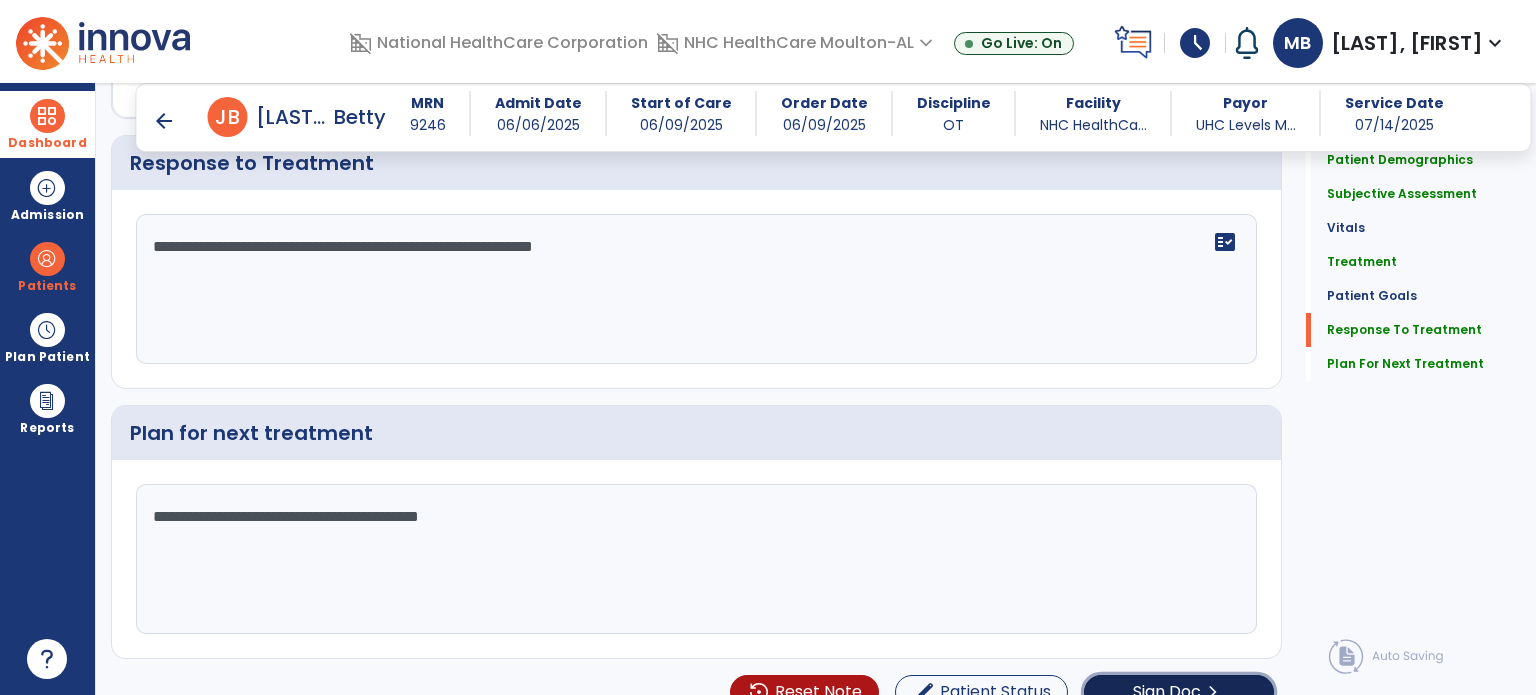 click on "Sign Doc" 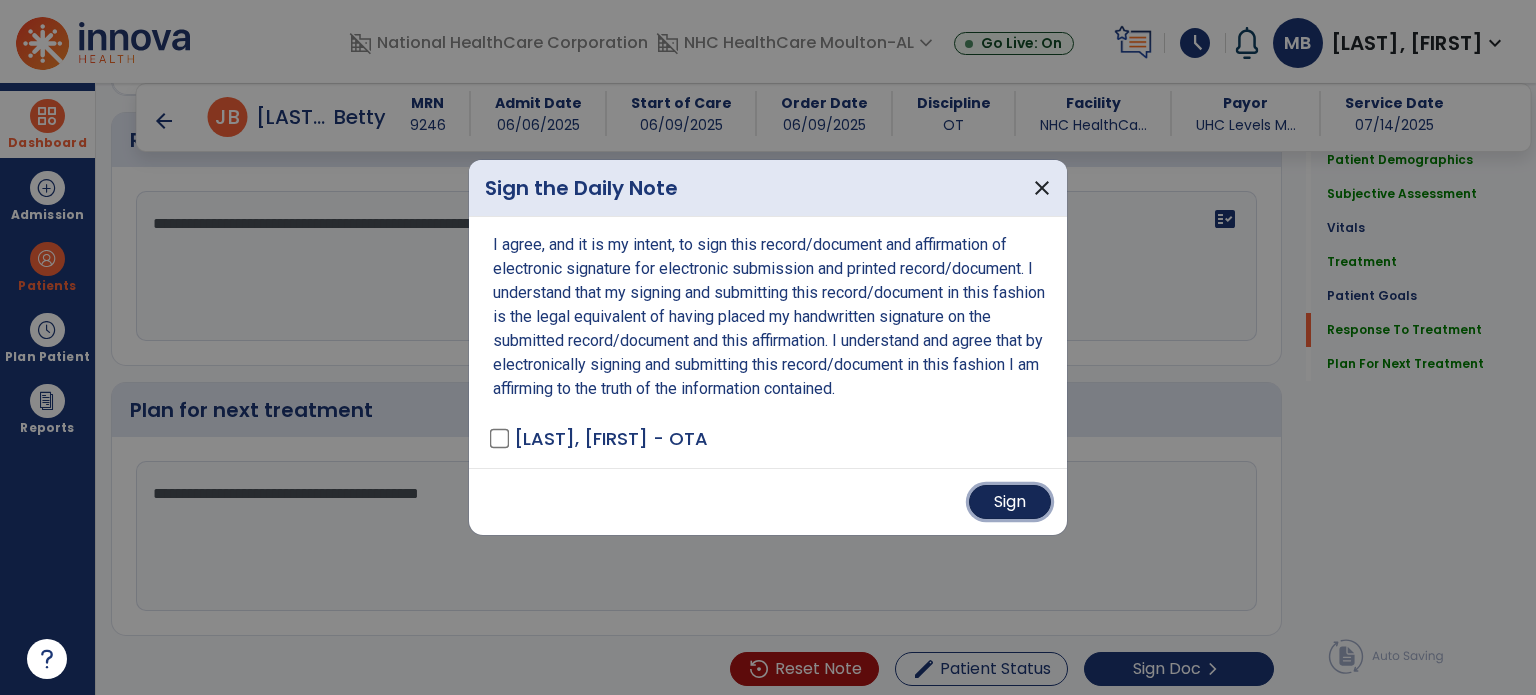 click on "Sign" at bounding box center [1010, 502] 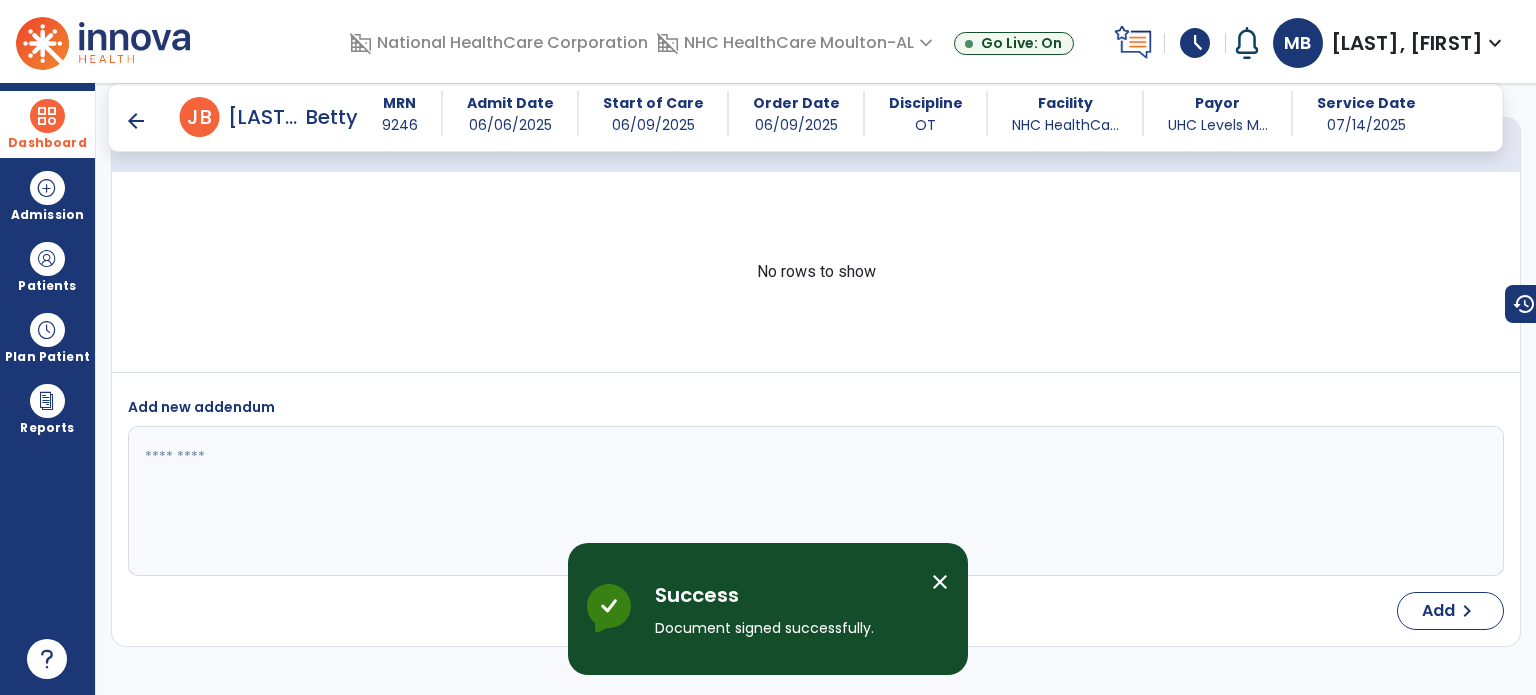 scroll, scrollTop: 4003, scrollLeft: 0, axis: vertical 